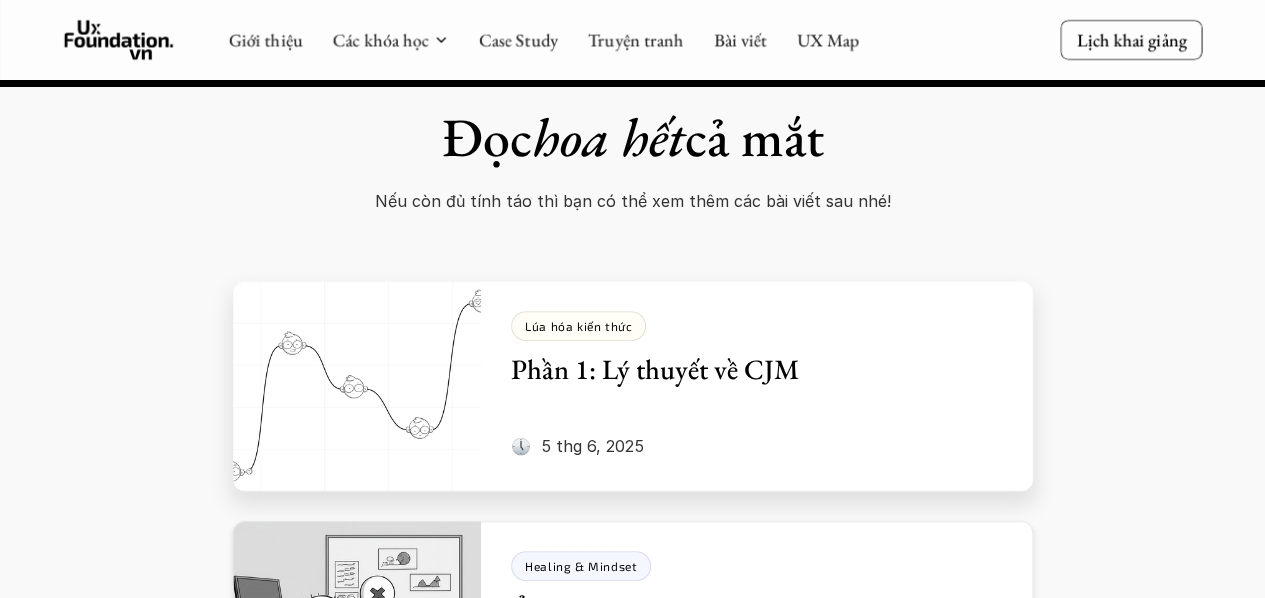 scroll, scrollTop: 7784, scrollLeft: 0, axis: vertical 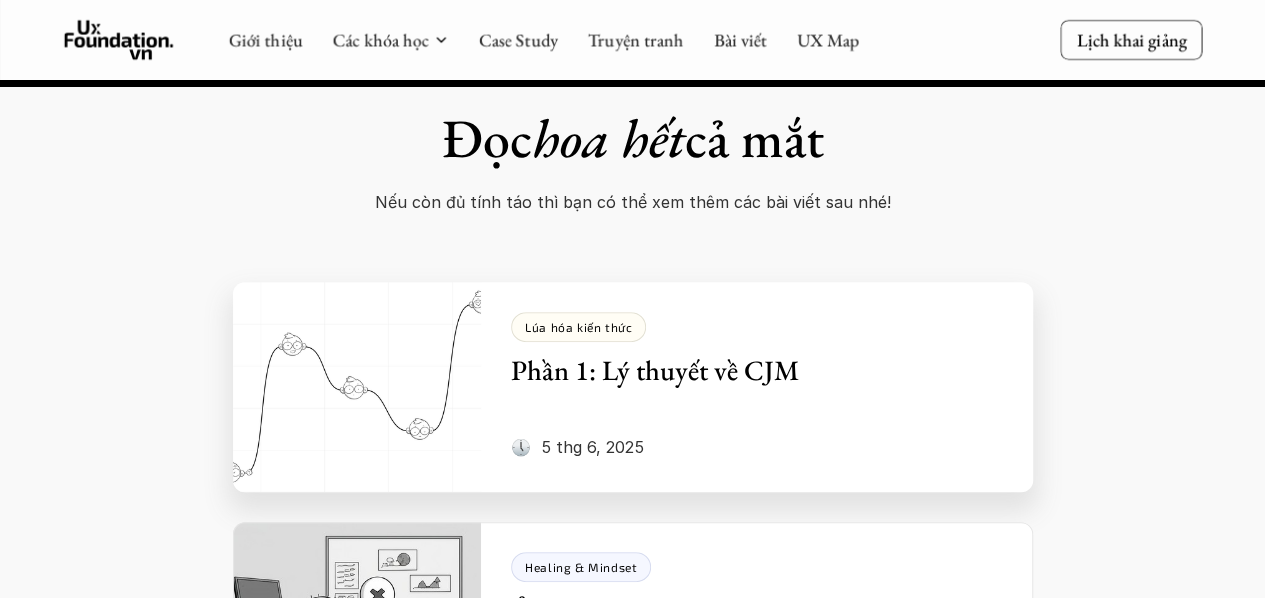 click on "Lúa hóa kiến thức Phần 1: Lý thuyết về CJM" at bounding box center (742, 350) 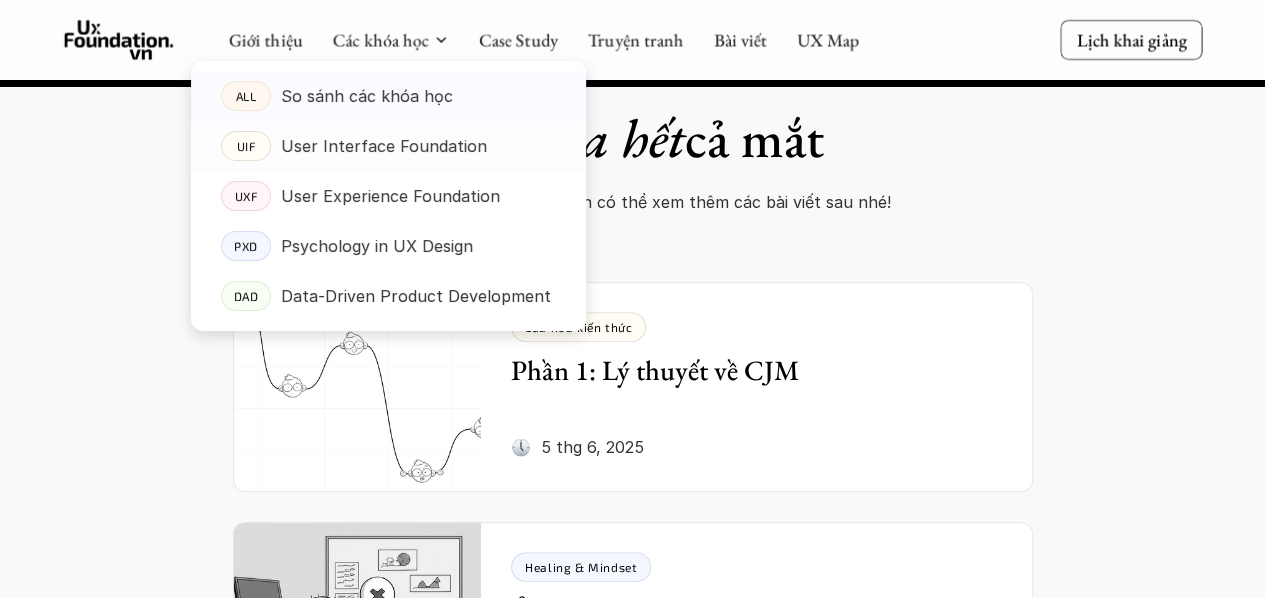 click on "ALL So sánh các khóa học" at bounding box center (388, 96) 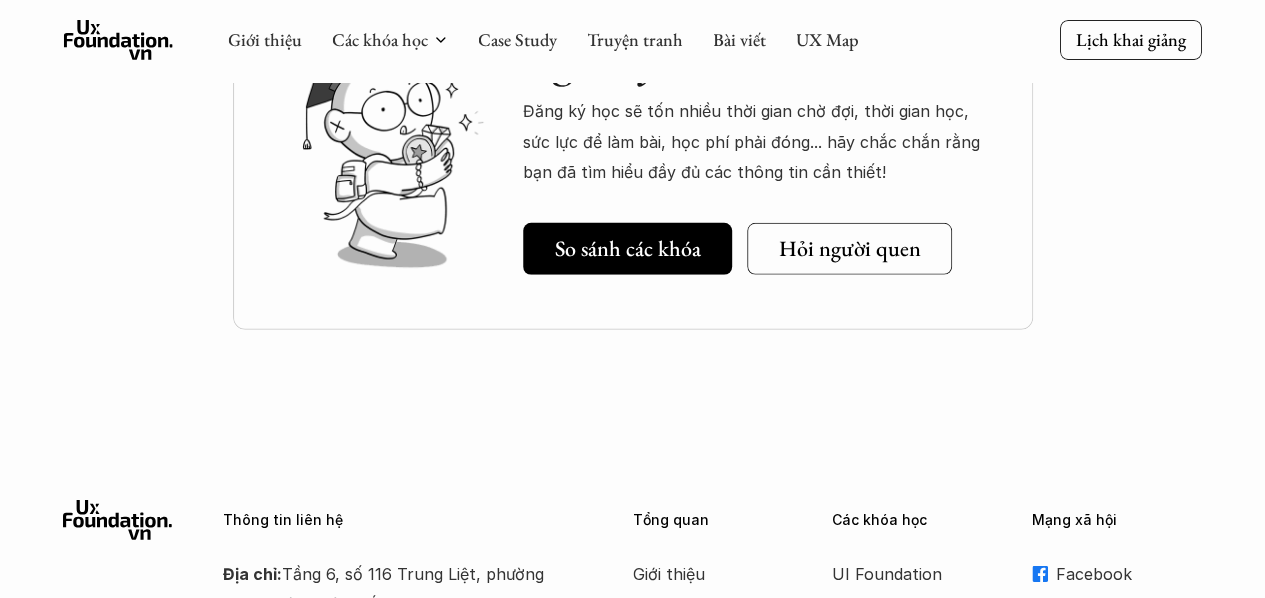 scroll, scrollTop: 2682, scrollLeft: 0, axis: vertical 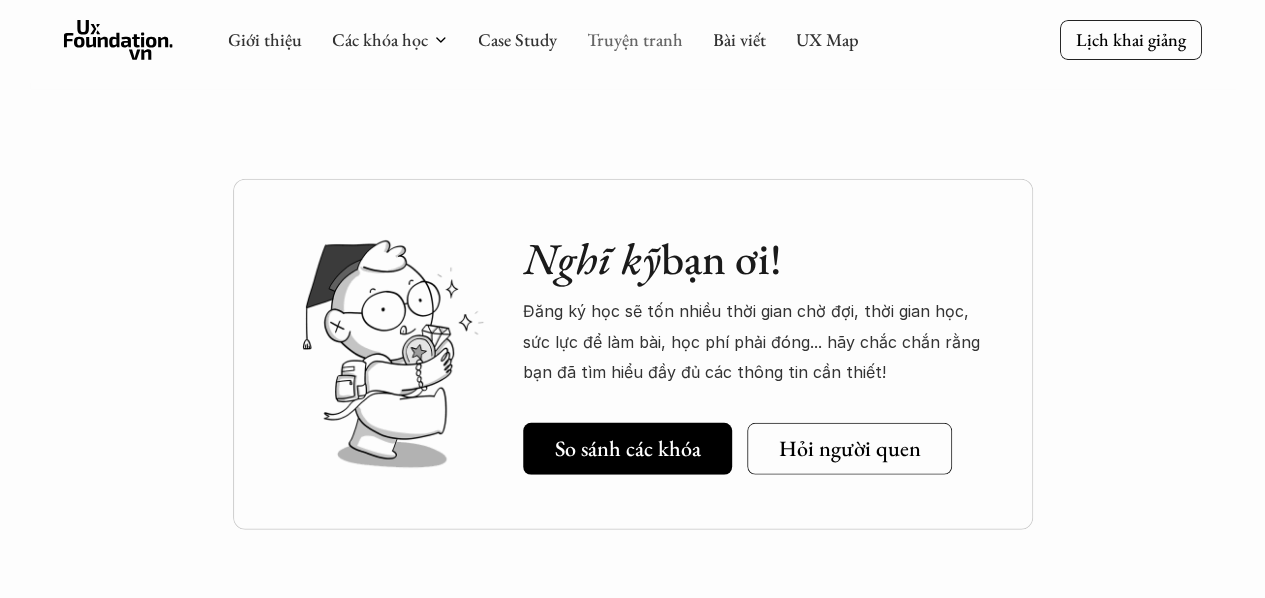 click on "Truyện tranh" at bounding box center [635, 39] 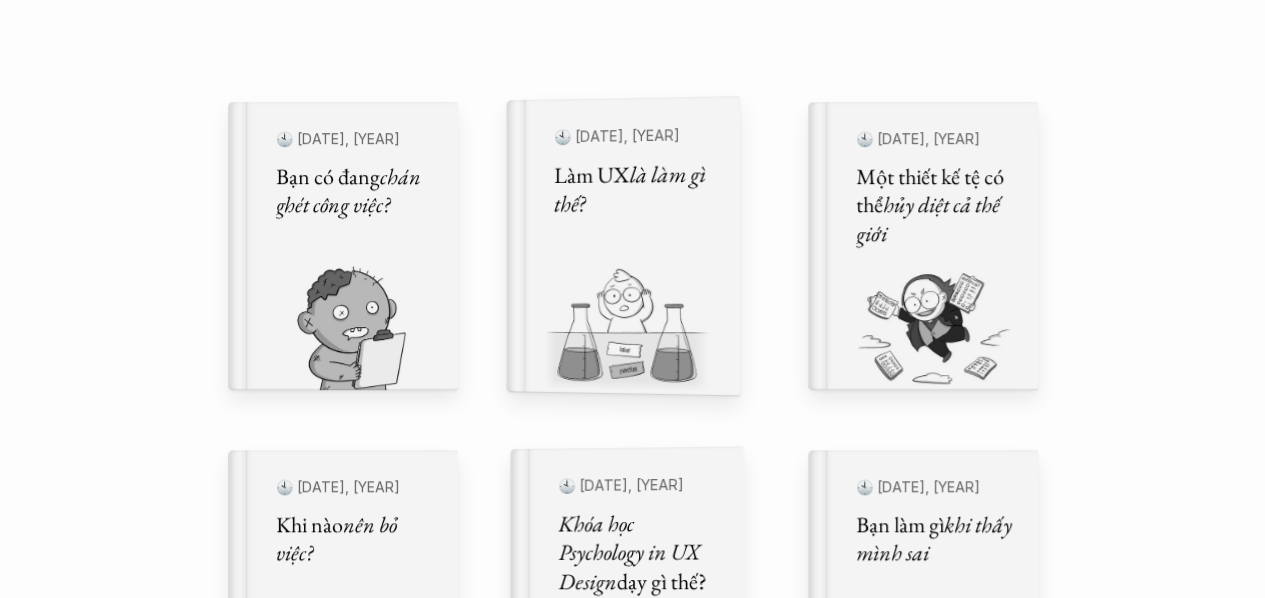 scroll, scrollTop: 700, scrollLeft: 0, axis: vertical 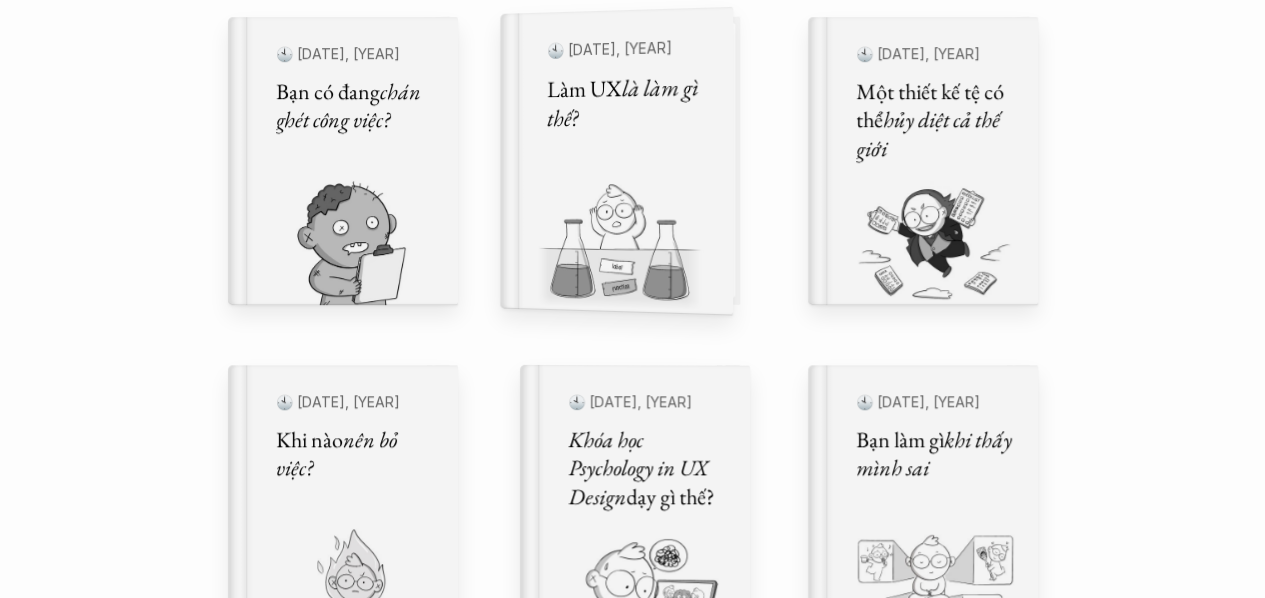 click at bounding box center (604, 247) 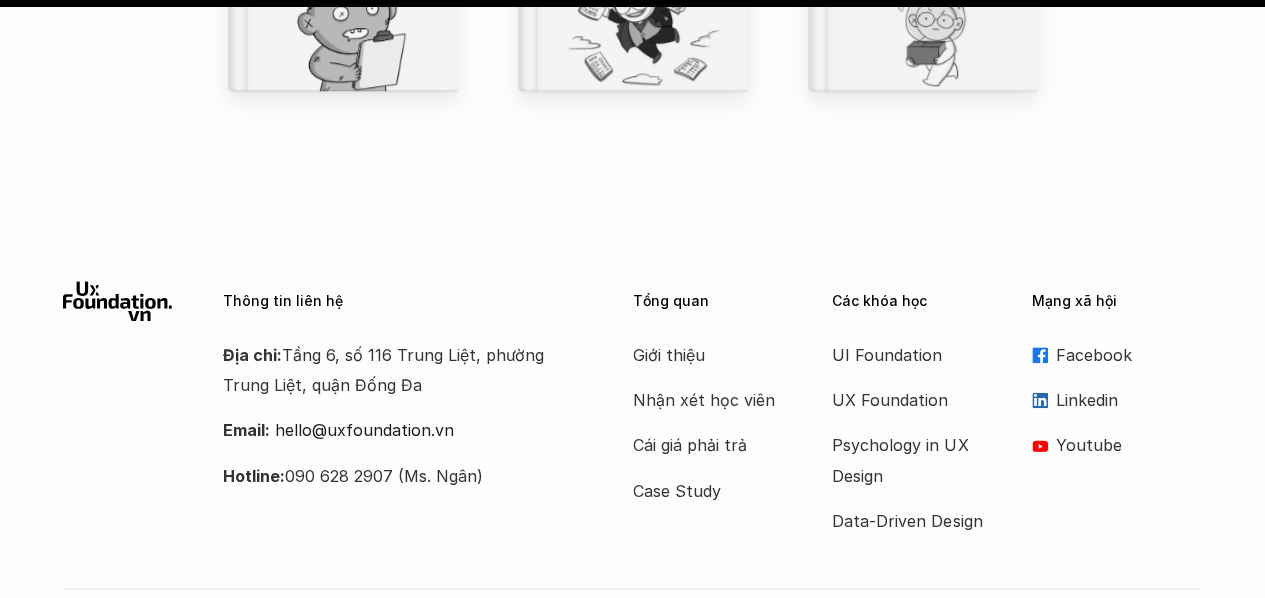 scroll, scrollTop: 23912, scrollLeft: 0, axis: vertical 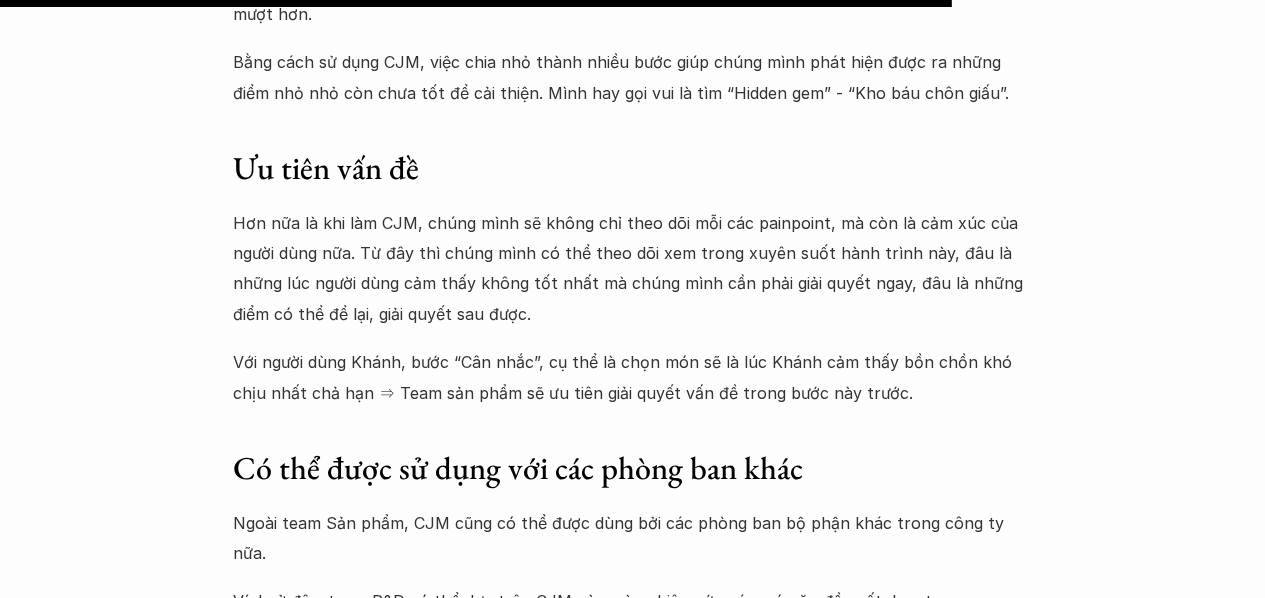 click on "Thật ra, CJM cũng giống như các framework khác trong UX designer, nôm na là giúp chúng mình thấu hiểu khách hàng này, xác định điểm đau này,… Tuy nhiên, tính chất Hành trình của CJM là điểm rất riêng, giúp cho nó khá hiệu quả ở một vài khía cạnh sau: Phát hiện ra nhiều nỗi đau ở nhiều bước khác nhau Thường thì trên thực tế, mỗi công việc của mình đều trải qua nhiều bước. Nếu gộp hết từ lúc Khánh thấy đói đến lúc Khánh thấy no thì chúng mình sẽ bở lỡ nhiều cơ hội để giúp hành trình của Khánh mượt hơn. Bằng cách sử dụng CJM, việc chia nhỏ thành nhiều bước giúp chúng mình phát hiện được ra những điểm nhỏ nhỏ còn chưa tốt để cải thiện. Mình hay gọi vui là tìm “Hidden gem” - “Kho báu chôn giấu”. Ưu tiên vấn đề Có thể được sử dụng với các phòng ban khác" at bounding box center [633, 188] 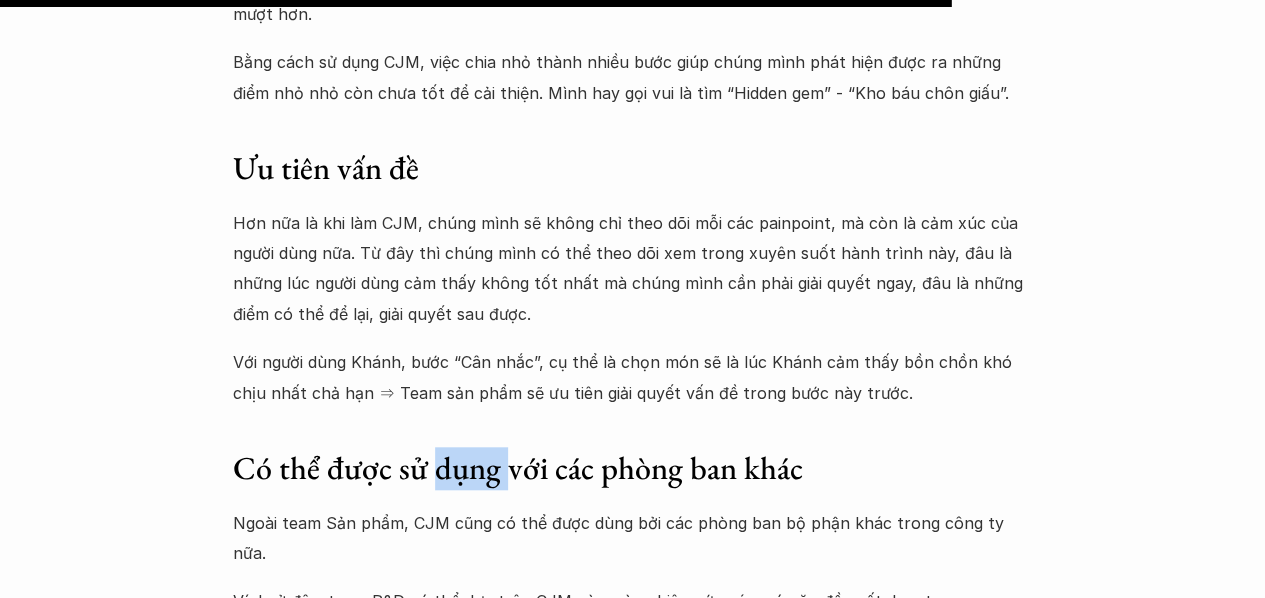click on "Thật ra, CJM cũng giống như các framework khác trong UX designer, nôm na là giúp chúng mình thấu hiểu khách hàng này, xác định điểm đau này,… Tuy nhiên, tính chất Hành trình của CJM là điểm rất riêng, giúp cho nó khá hiệu quả ở một vài khía cạnh sau: Phát hiện ra nhiều nỗi đau ở nhiều bước khác nhau Thường thì trên thực tế, mỗi công việc của mình đều trải qua nhiều bước. Nếu gộp hết từ lúc Khánh thấy đói đến lúc Khánh thấy no thì chúng mình sẽ bở lỡ nhiều cơ hội để giúp hành trình của Khánh mượt hơn. Bằng cách sử dụng CJM, việc chia nhỏ thành nhiều bước giúp chúng mình phát hiện được ra những điểm nhỏ nhỏ còn chưa tốt để cải thiện. Mình hay gọi vui là tìm “Hidden gem” - “Kho báu chôn giấu”. Ưu tiên vấn đề Có thể được sử dụng với các phòng ban khác" at bounding box center [633, 188] 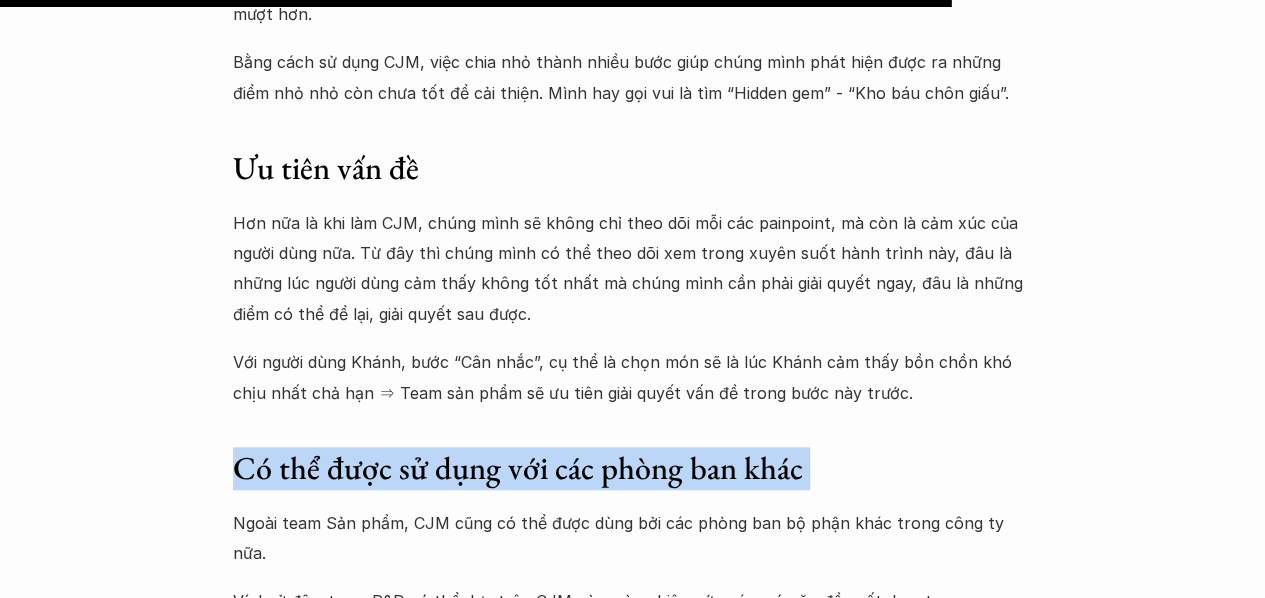 click on "Thật ra, CJM cũng giống như các framework khác trong UX designer, nôm na là giúp chúng mình thấu hiểu khách hàng này, xác định điểm đau này,… Tuy nhiên, tính chất Hành trình của CJM là điểm rất riêng, giúp cho nó khá hiệu quả ở một vài khía cạnh sau: Phát hiện ra nhiều nỗi đau ở nhiều bước khác nhau Thường thì trên thực tế, mỗi công việc của mình đều trải qua nhiều bước. Nếu gộp hết từ lúc Khánh thấy đói đến lúc Khánh thấy no thì chúng mình sẽ bở lỡ nhiều cơ hội để giúp hành trình của Khánh mượt hơn. Bằng cách sử dụng CJM, việc chia nhỏ thành nhiều bước giúp chúng mình phát hiện được ra những điểm nhỏ nhỏ còn chưa tốt để cải thiện. Mình hay gọi vui là tìm “Hidden gem” - “Kho báu chôn giấu”. Ưu tiên vấn đề Có thể được sử dụng với các phòng ban khác" at bounding box center (633, 188) 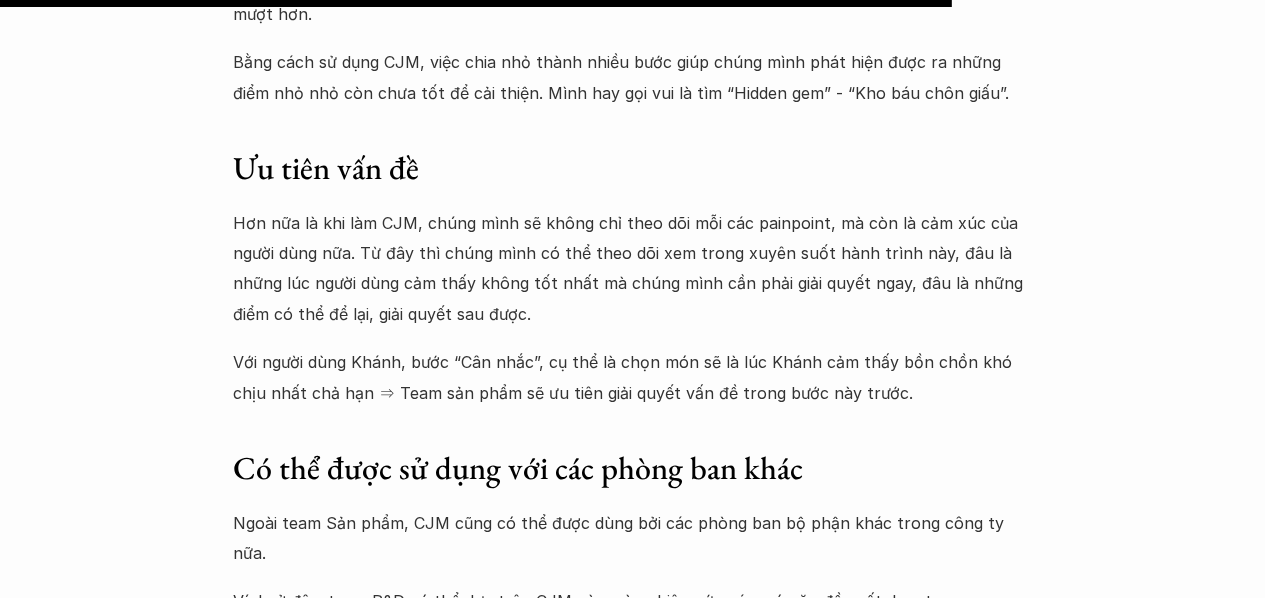 click on "Thật ra, CJM cũng giống như các framework khác trong UX designer, nôm na là giúp chúng mình thấu hiểu khách hàng này, xác định điểm đau này,… Tuy nhiên, tính chất Hành trình của CJM là điểm rất riêng, giúp cho nó khá hiệu quả ở một vài khía cạnh sau: Phát hiện ra nhiều nỗi đau ở nhiều bước khác nhau Thường thì trên thực tế, mỗi công việc của mình đều trải qua nhiều bước. Nếu gộp hết từ lúc Khánh thấy đói đến lúc Khánh thấy no thì chúng mình sẽ bở lỡ nhiều cơ hội để giúp hành trình của Khánh mượt hơn. Bằng cách sử dụng CJM, việc chia nhỏ thành nhiều bước giúp chúng mình phát hiện được ra những điểm nhỏ nhỏ còn chưa tốt để cải thiện. Mình hay gọi vui là tìm “Hidden gem” - “Kho báu chôn giấu”. Ưu tiên vấn đề Có thể được sử dụng với các phòng ban khác" at bounding box center [633, 188] 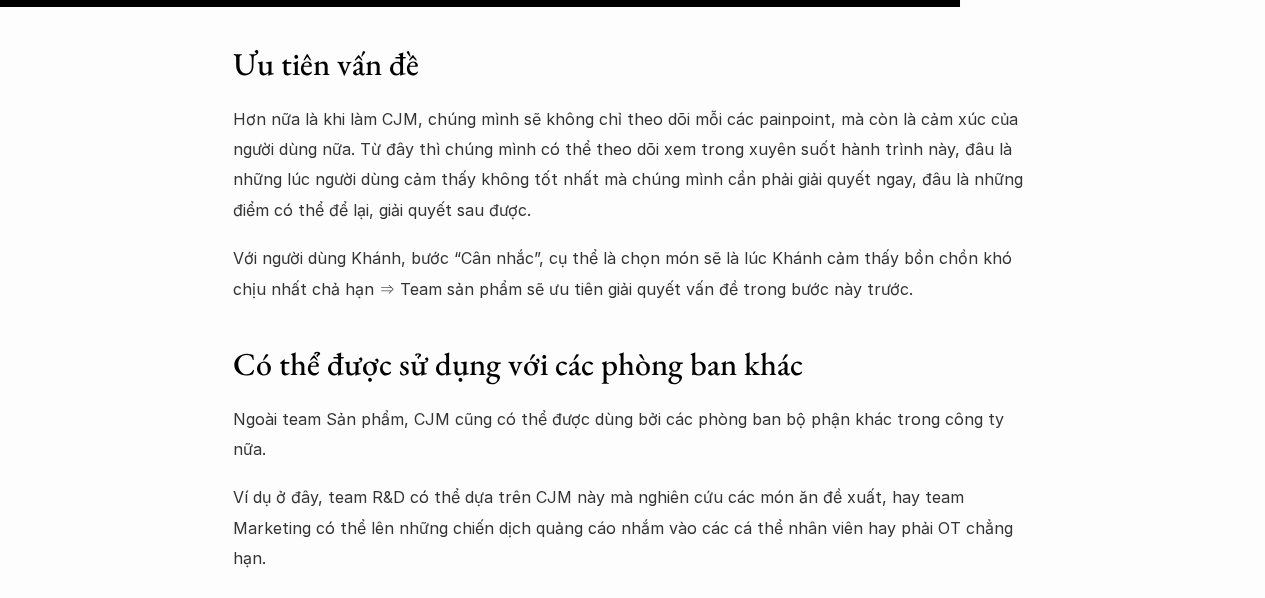 scroll, scrollTop: 12288, scrollLeft: 0, axis: vertical 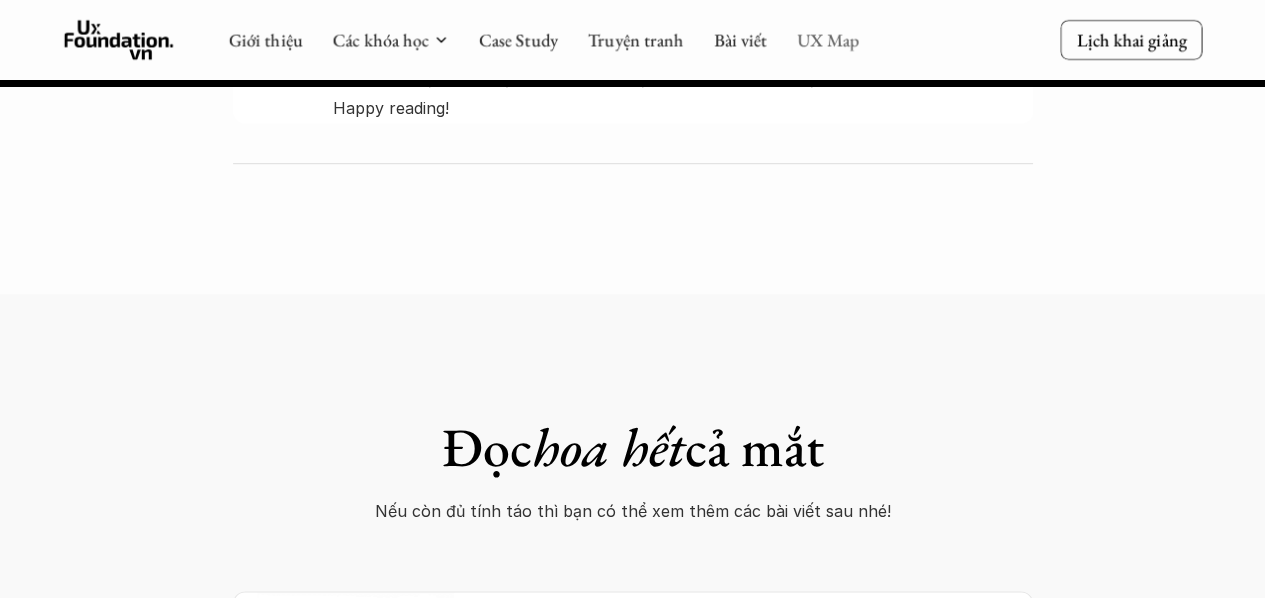 click on "UX Map" at bounding box center [827, 39] 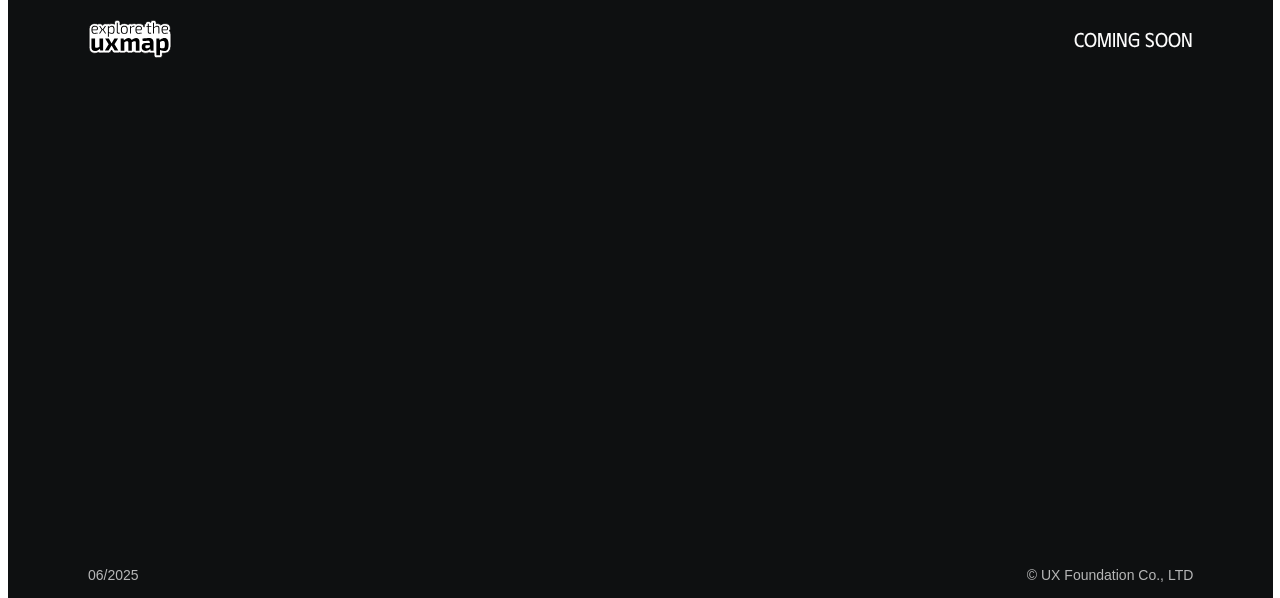 scroll, scrollTop: 0, scrollLeft: 0, axis: both 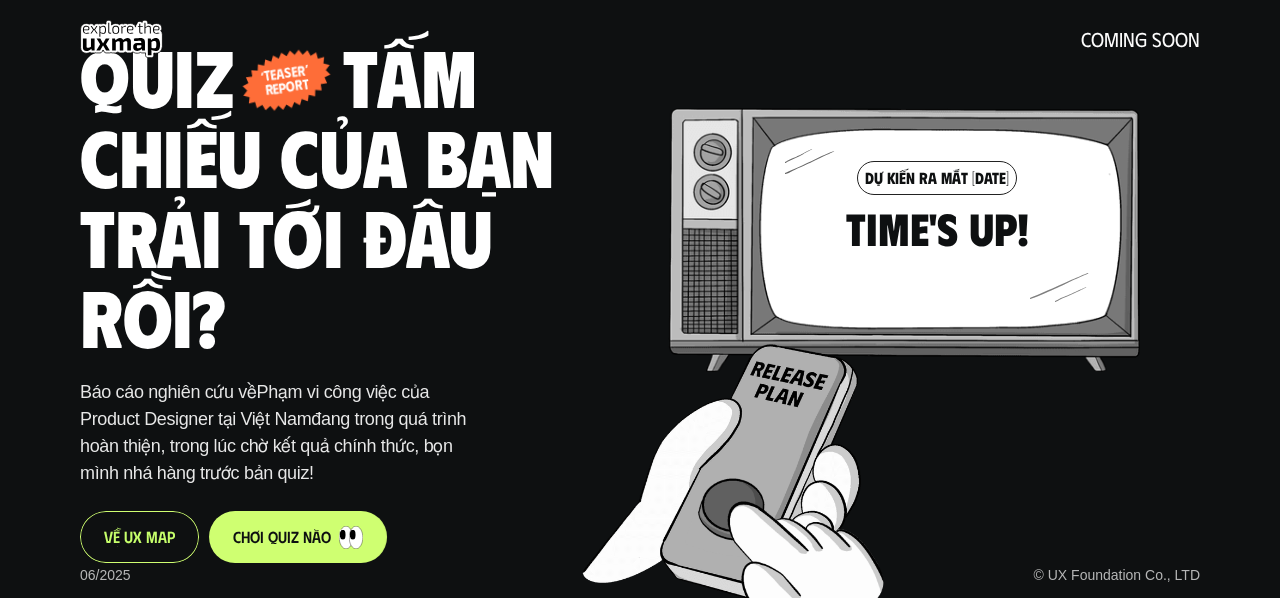 click on "c h ơ i   q u i z   n à o" at bounding box center [298, 537] 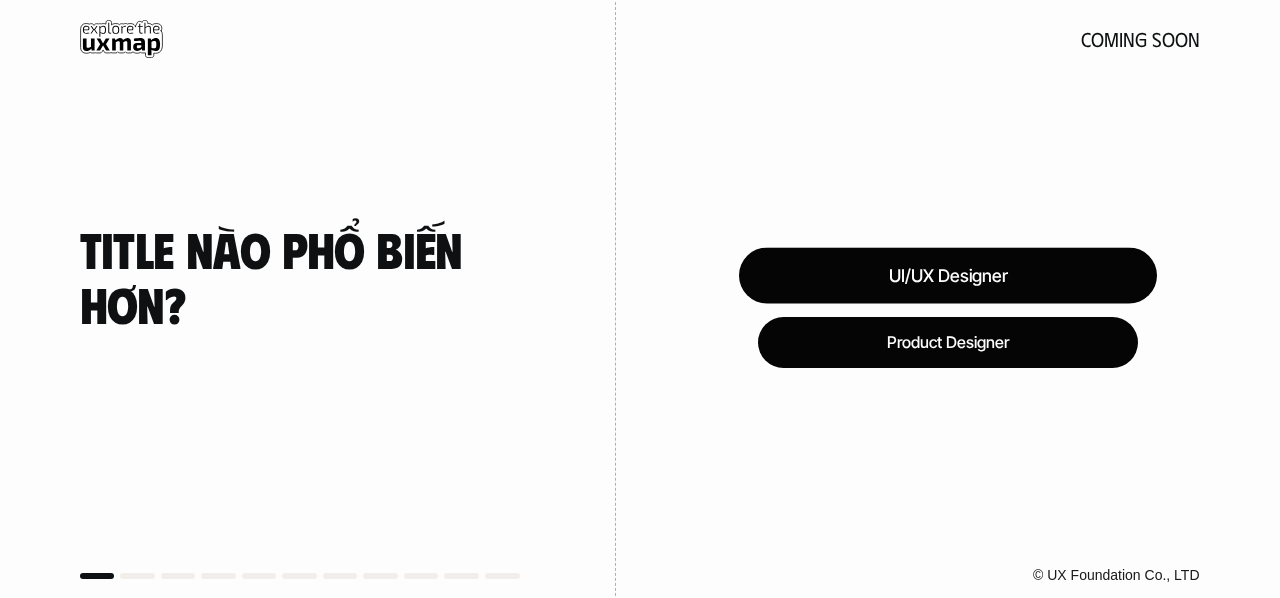 click on "UI/UX Designer" at bounding box center (948, 275) 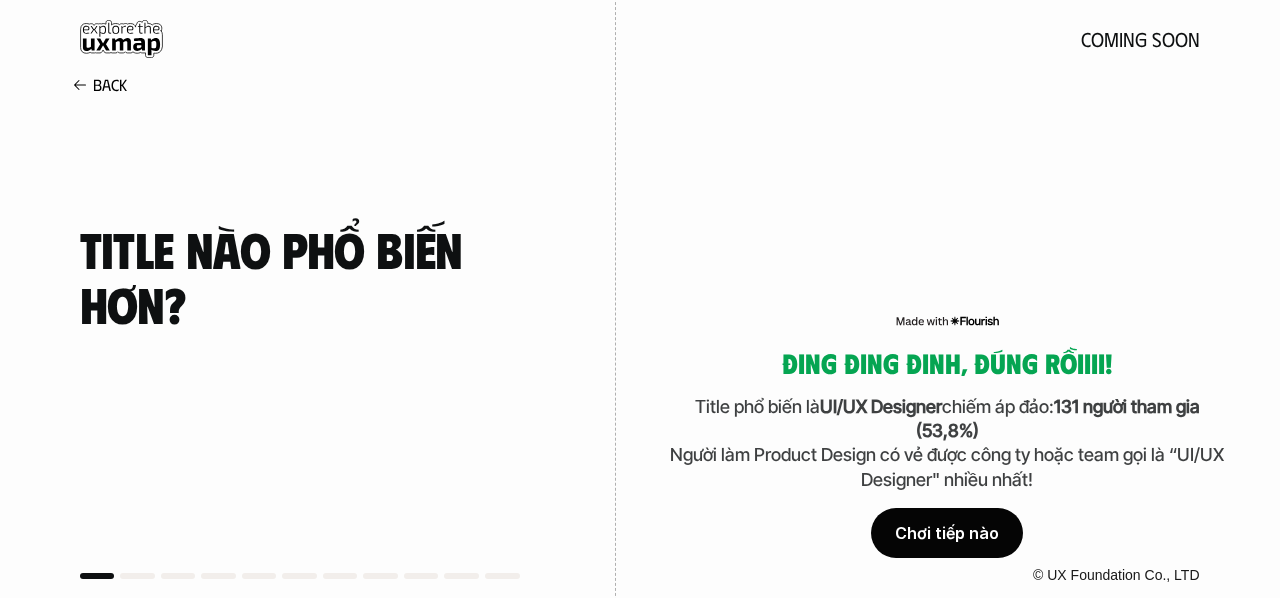 click on "Chơi tiếp nào" at bounding box center (947, 533) 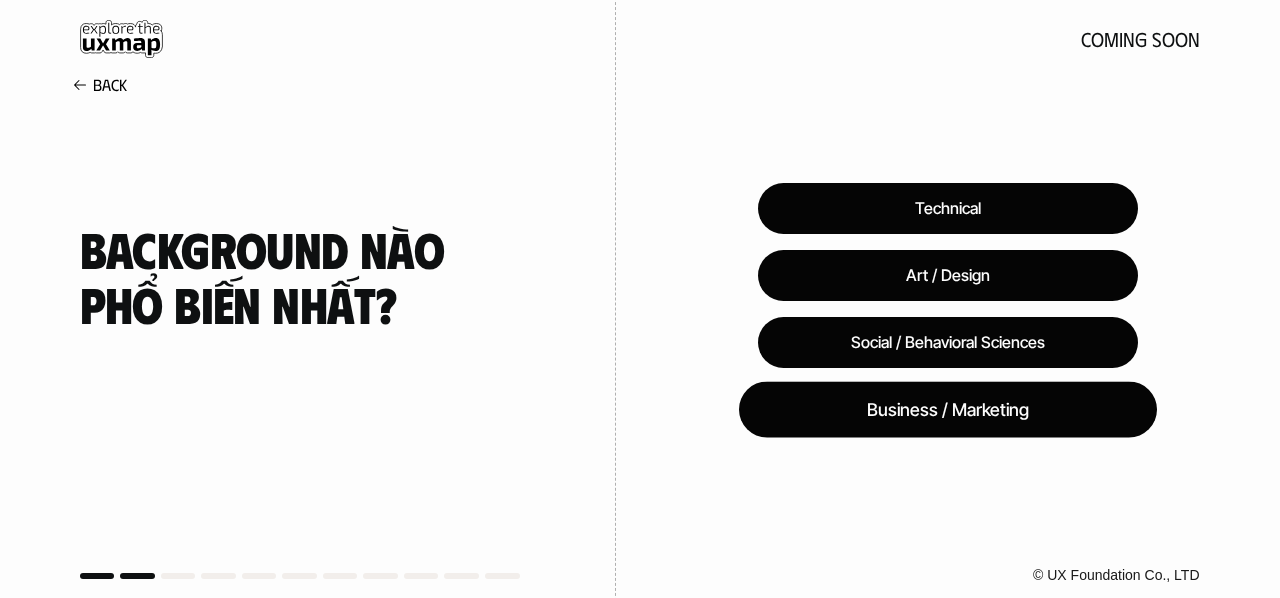 click on "Business / Marketing" at bounding box center (948, 410) 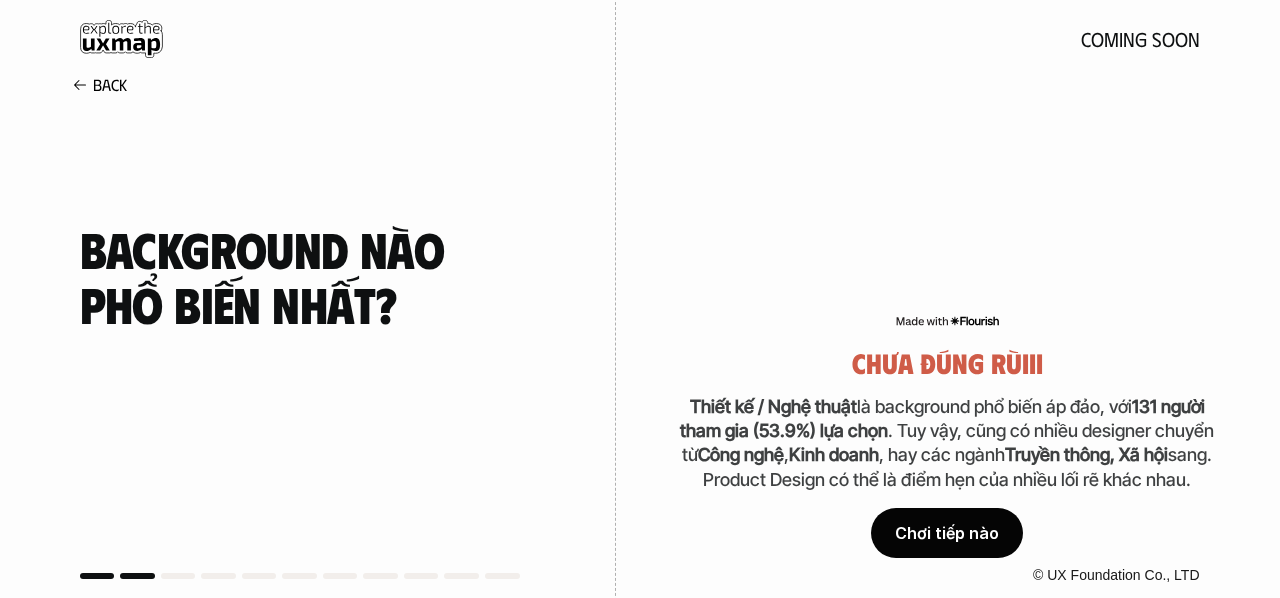 click on "Chơi tiếp nào" at bounding box center (947, 533) 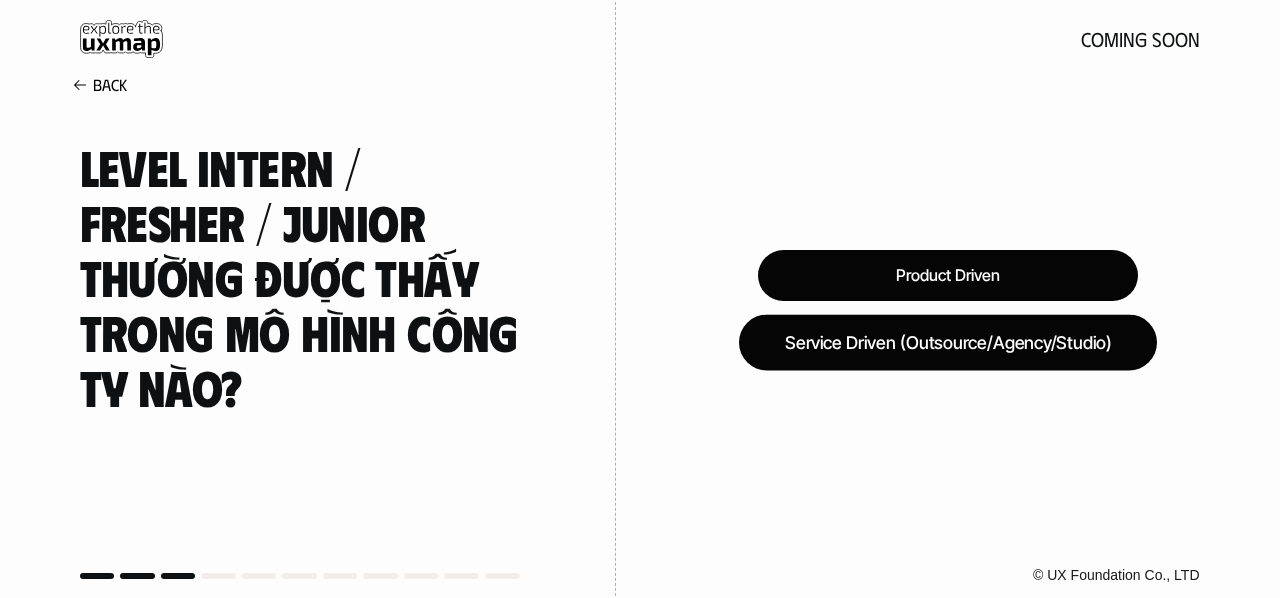 click on "Service Driven (Outsource/Agency/Studio)" at bounding box center (948, 342) 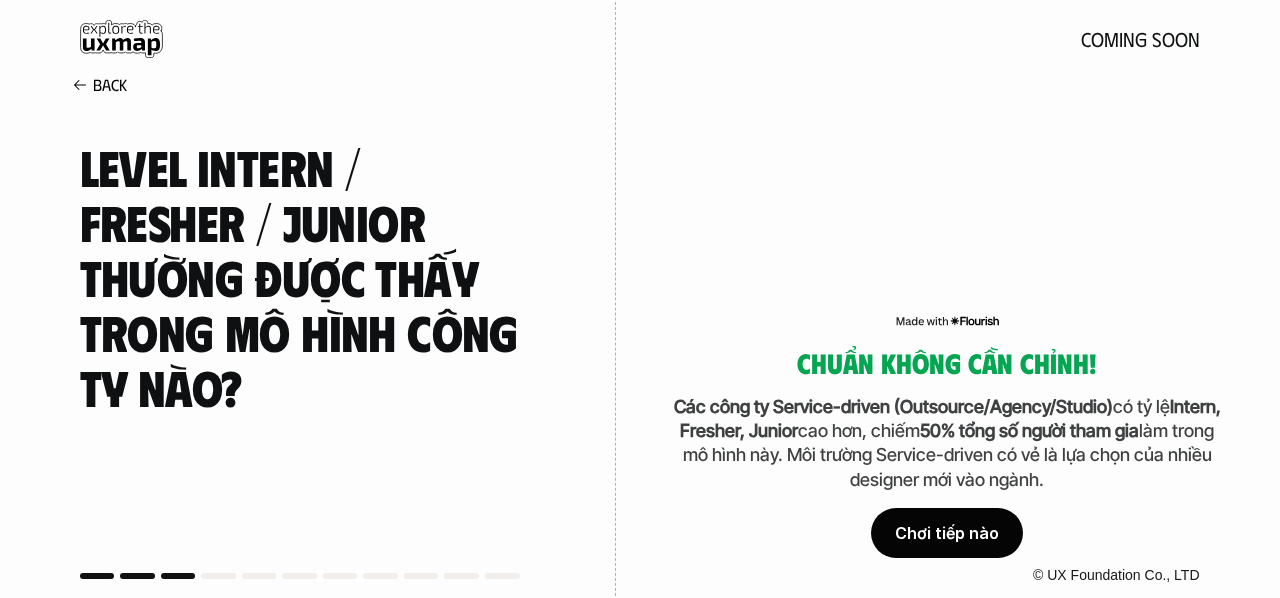 click on "Chơi tiếp nào" at bounding box center [947, 533] 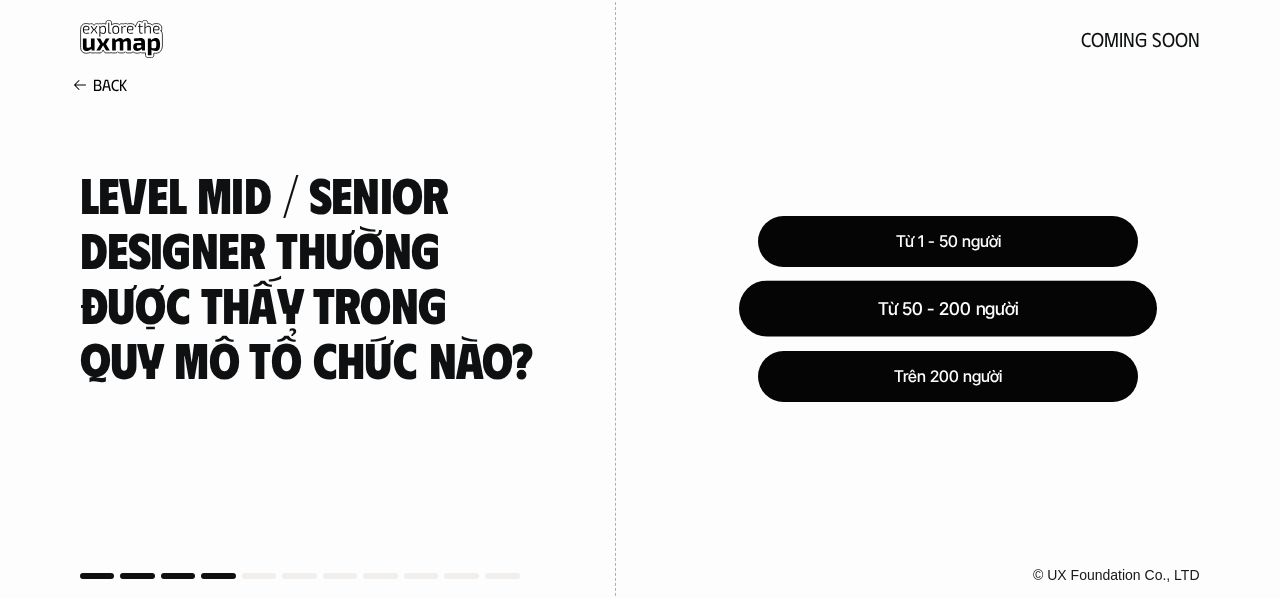 click on "Từ 50 - 200 người" at bounding box center [948, 309] 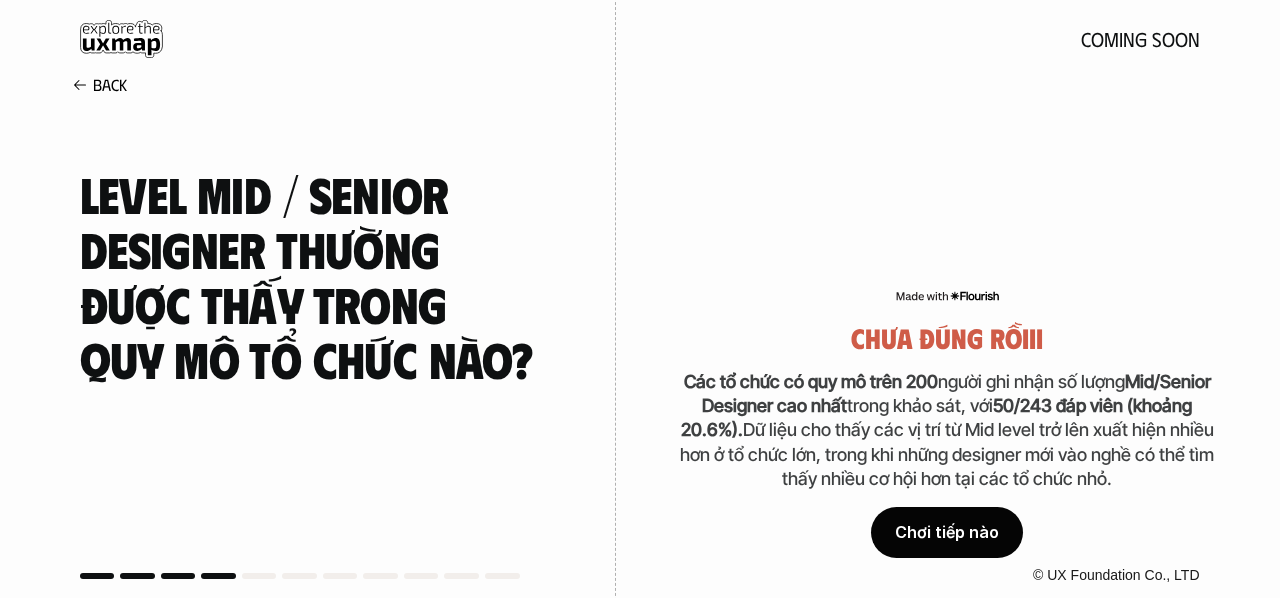 click on "Chơi tiếp nào" at bounding box center (947, 533) 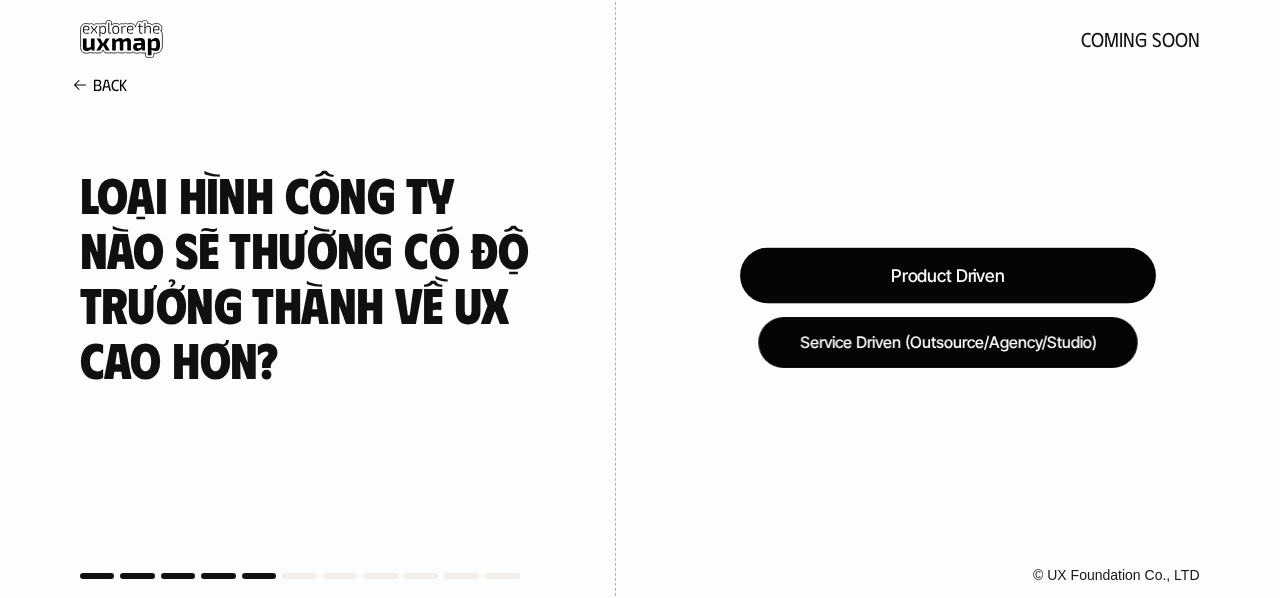 click on "Product Driven" at bounding box center (948, 275) 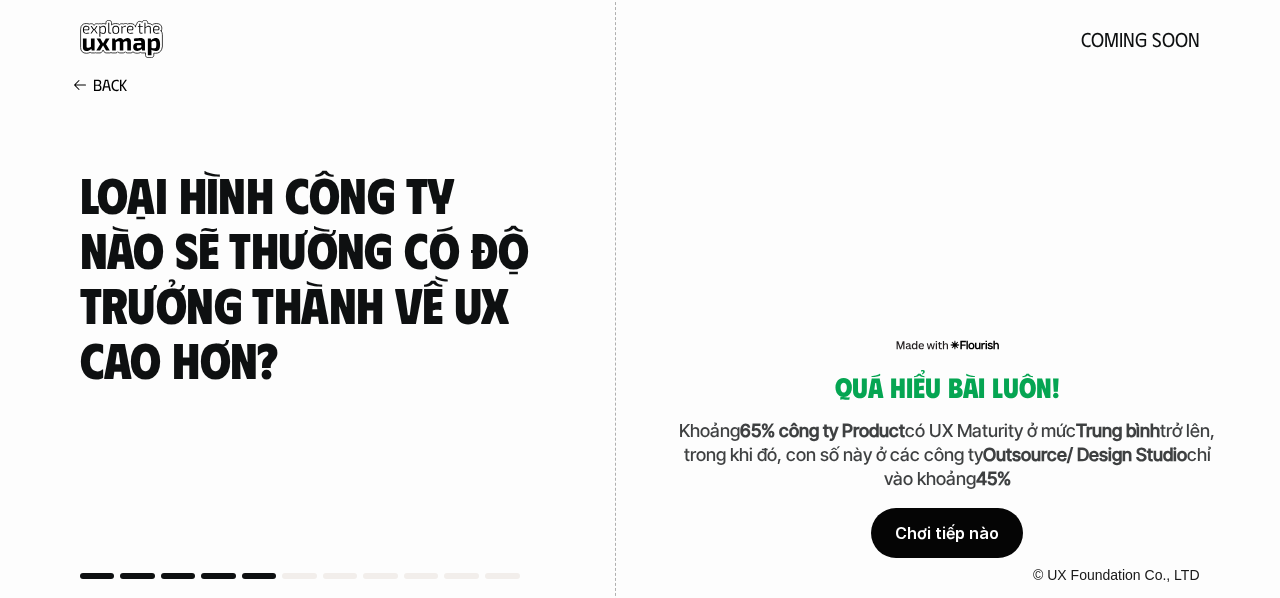 click on "Chơi tiếp nào" at bounding box center [947, 533] 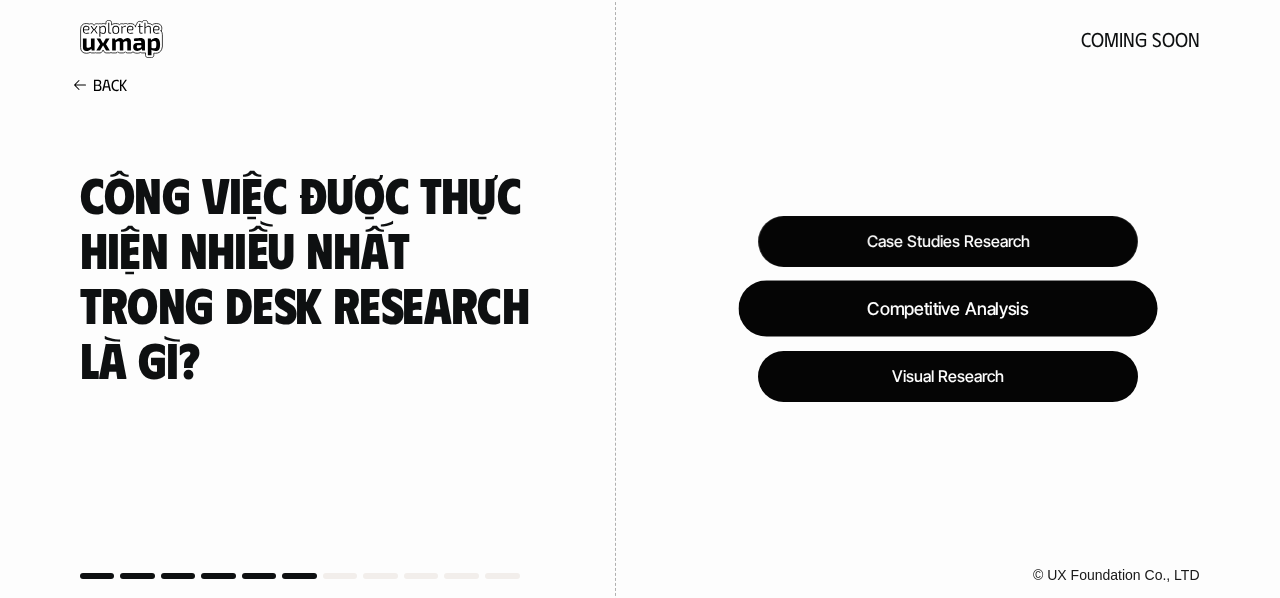 click on "Competitive Analysis" at bounding box center (947, 309) 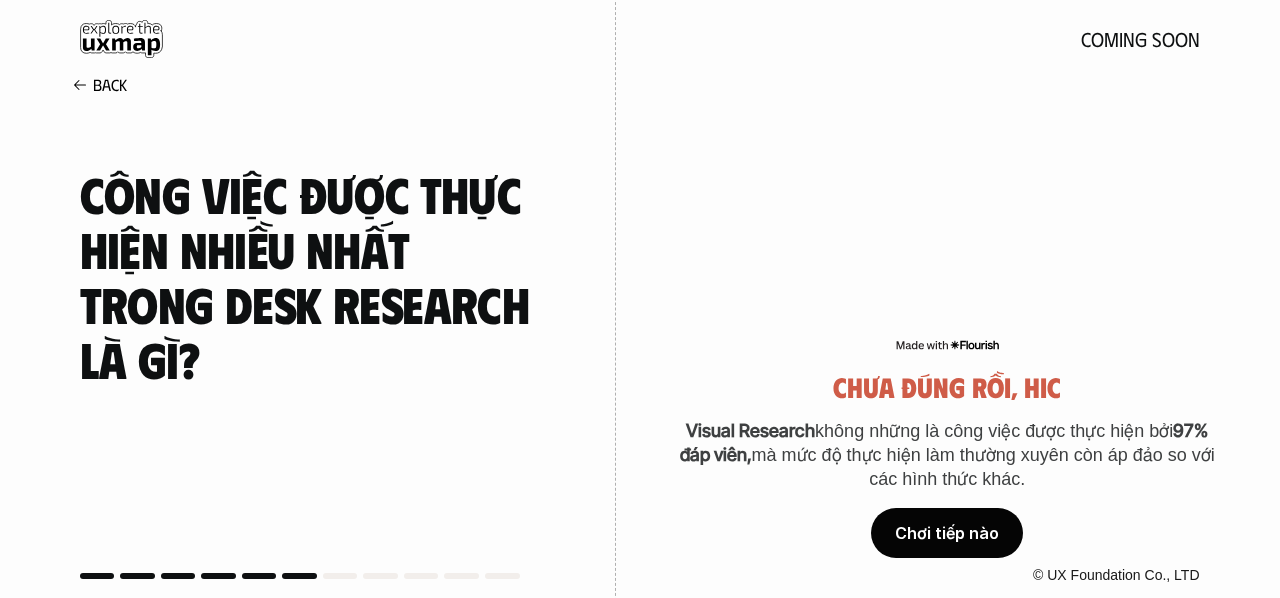 click on "Chơi tiếp nào" at bounding box center [947, 533] 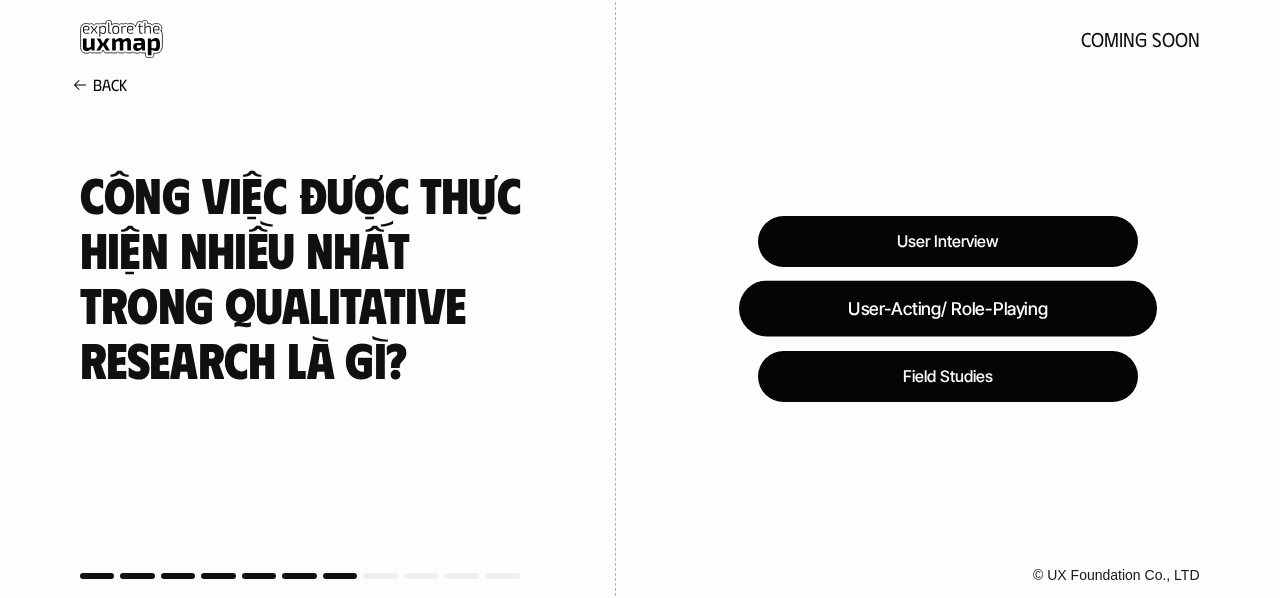 click on "User-Acting/ Role-Playing" at bounding box center (948, 309) 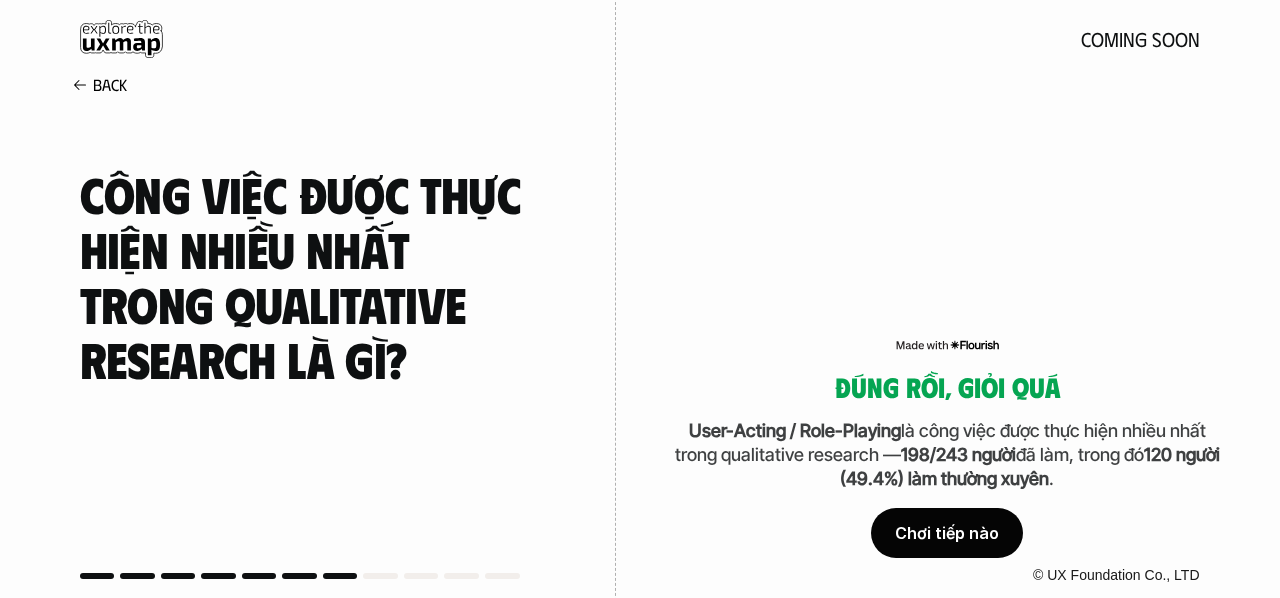 click on "Chơi tiếp nào" at bounding box center (947, 533) 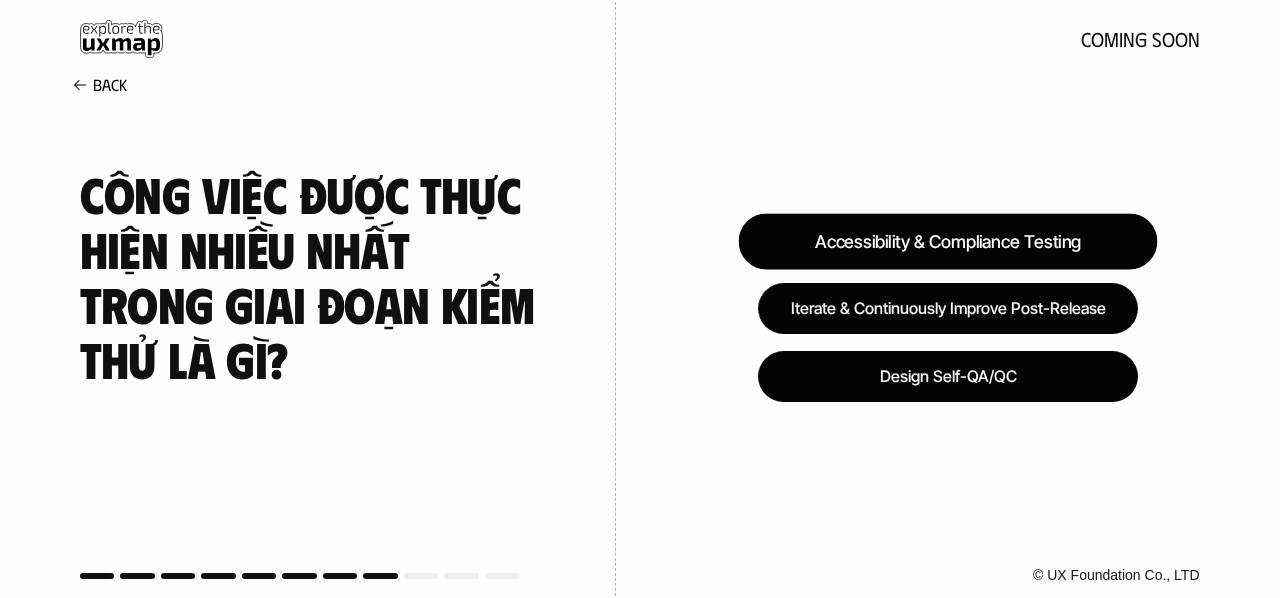 click on "Accessibility & Compliance Testing" at bounding box center [947, 242] 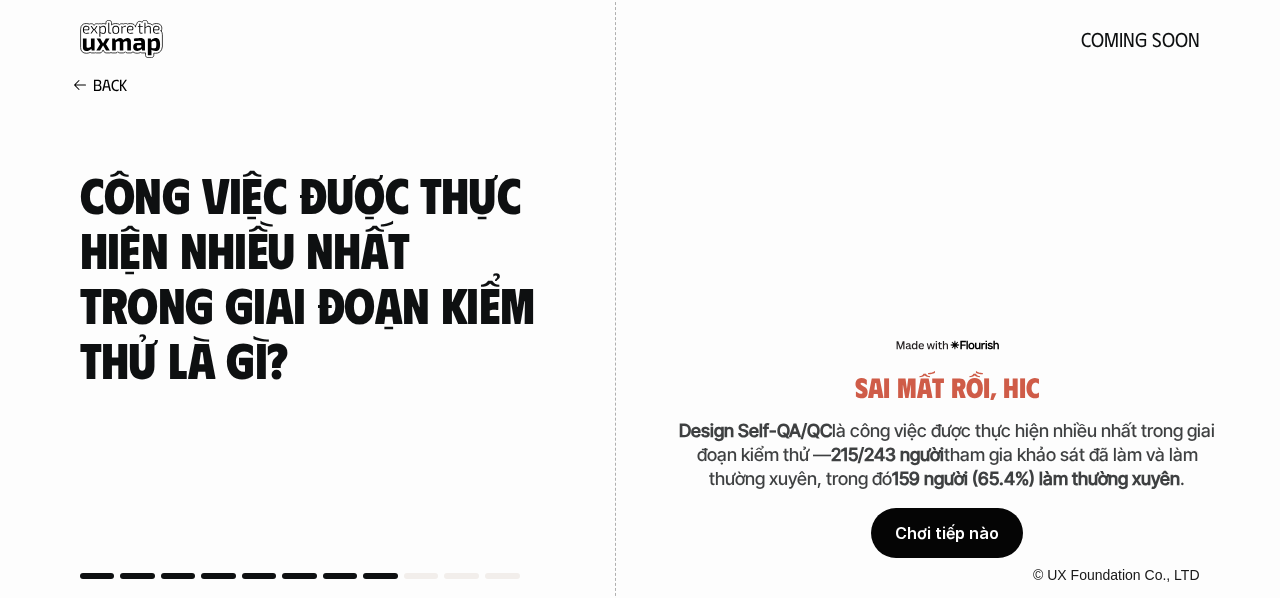 click on "Design Self-QA/QC" at bounding box center (755, 430) 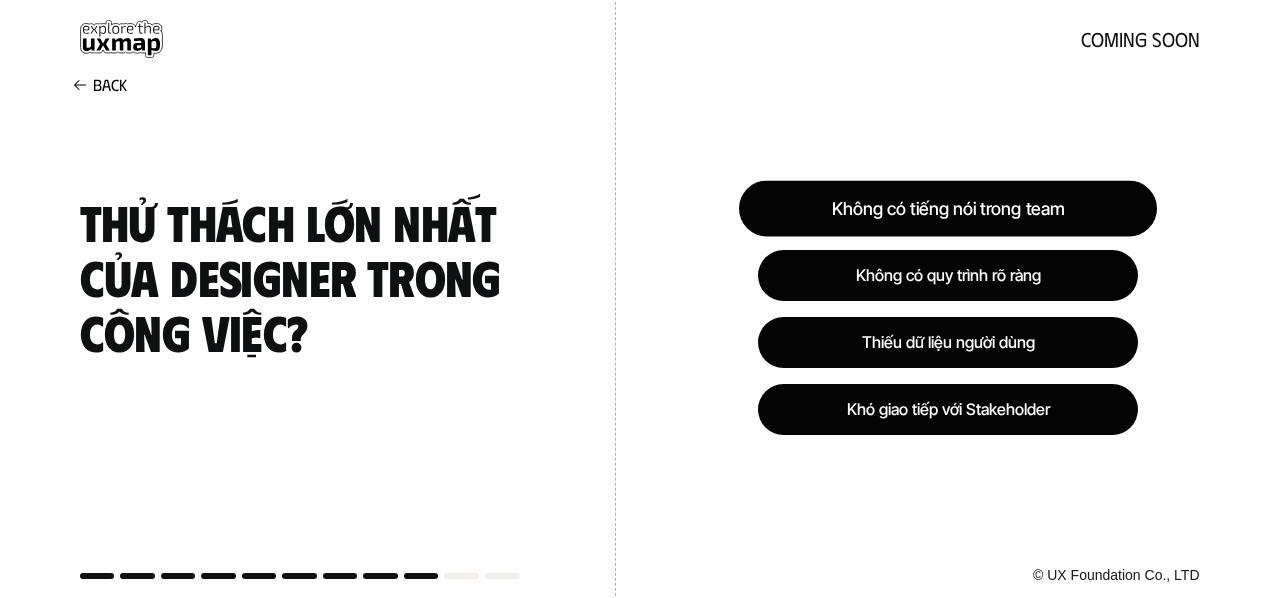 click on "Không có tiếng nói trong team" at bounding box center (948, 208) 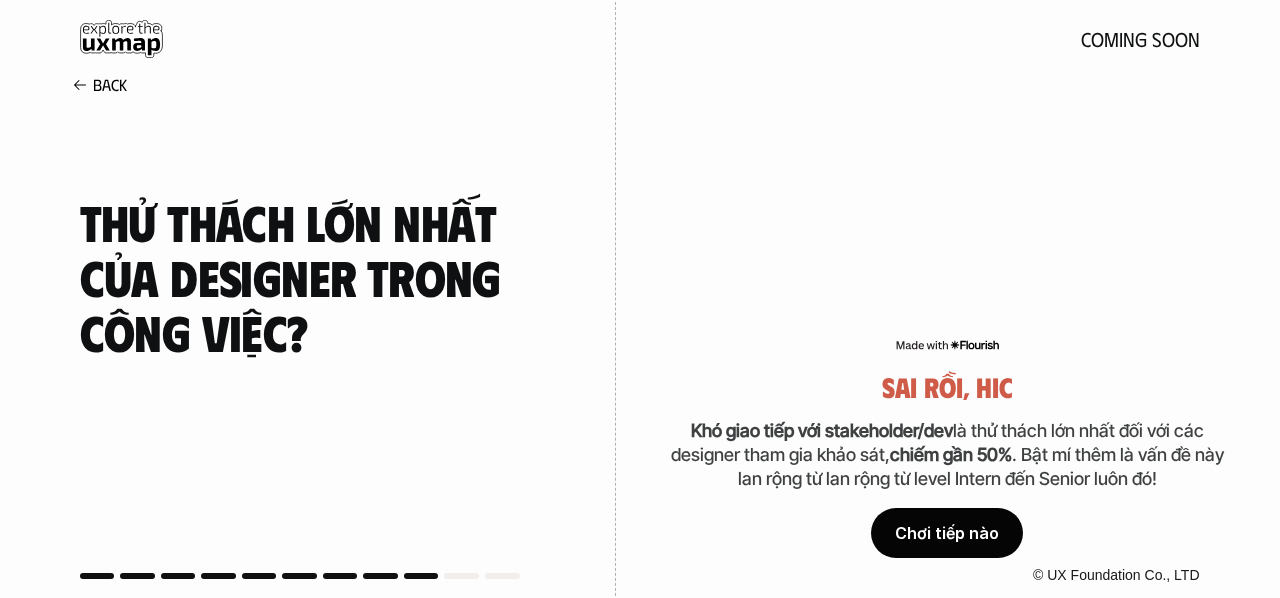 click on "Chơi tiếp nào" at bounding box center [947, 533] 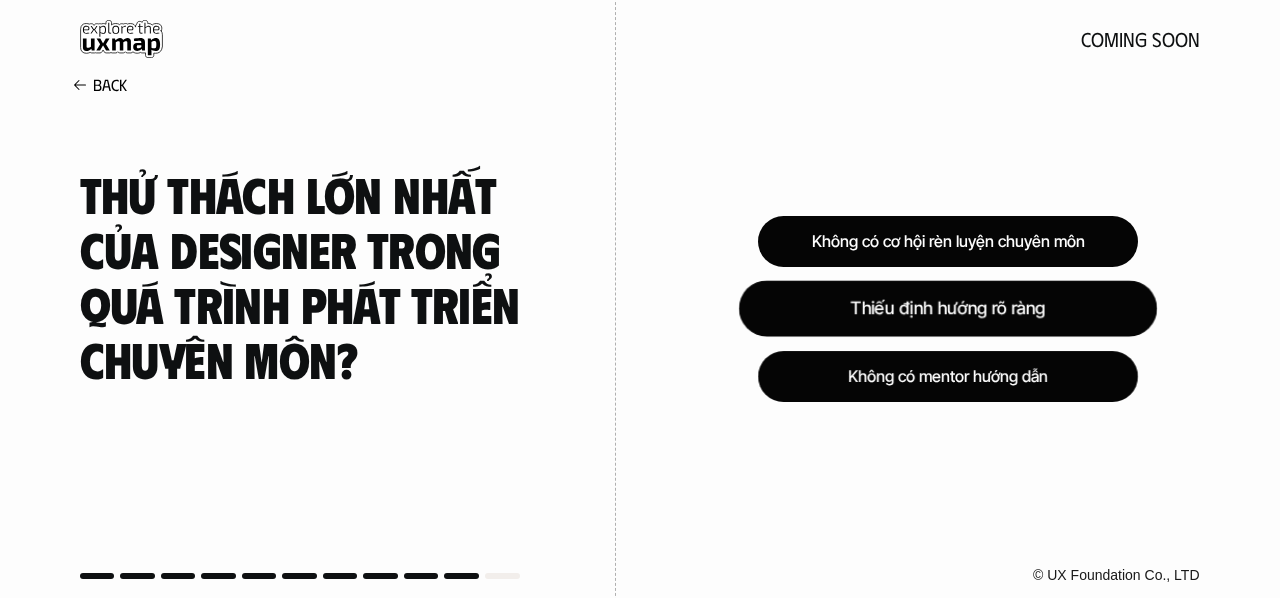 click on "Thiếu định hướng rõ ràng" at bounding box center [947, 309] 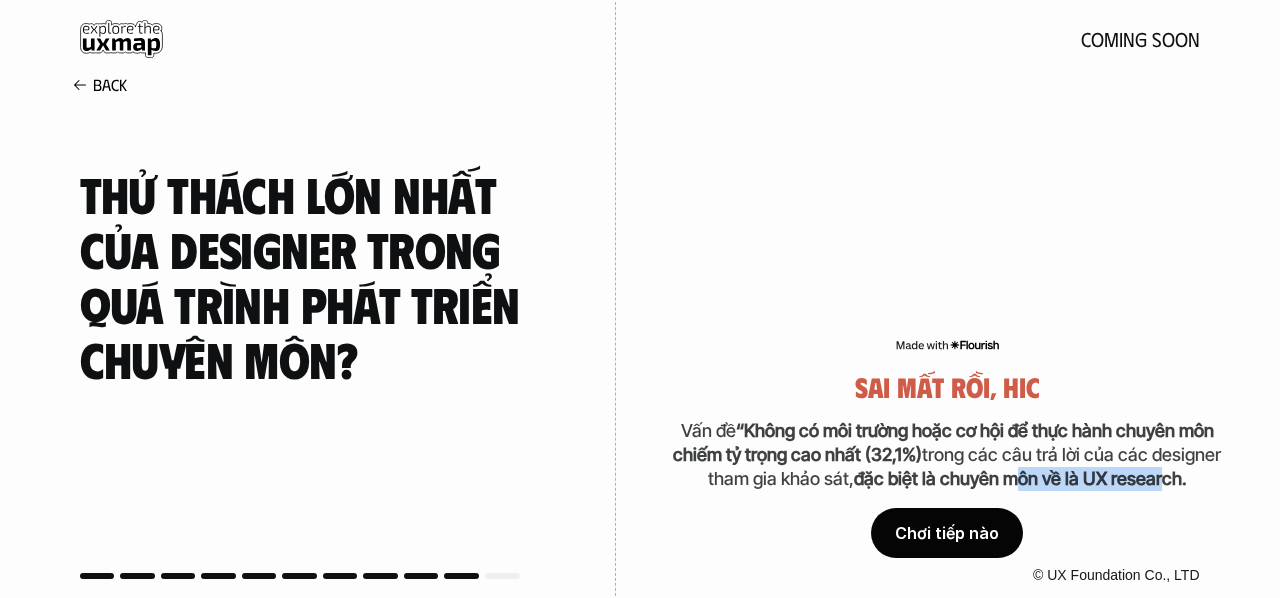 drag, startPoint x: 1020, startPoint y: 487, endPoint x: 1173, endPoint y: 484, distance: 153.0294 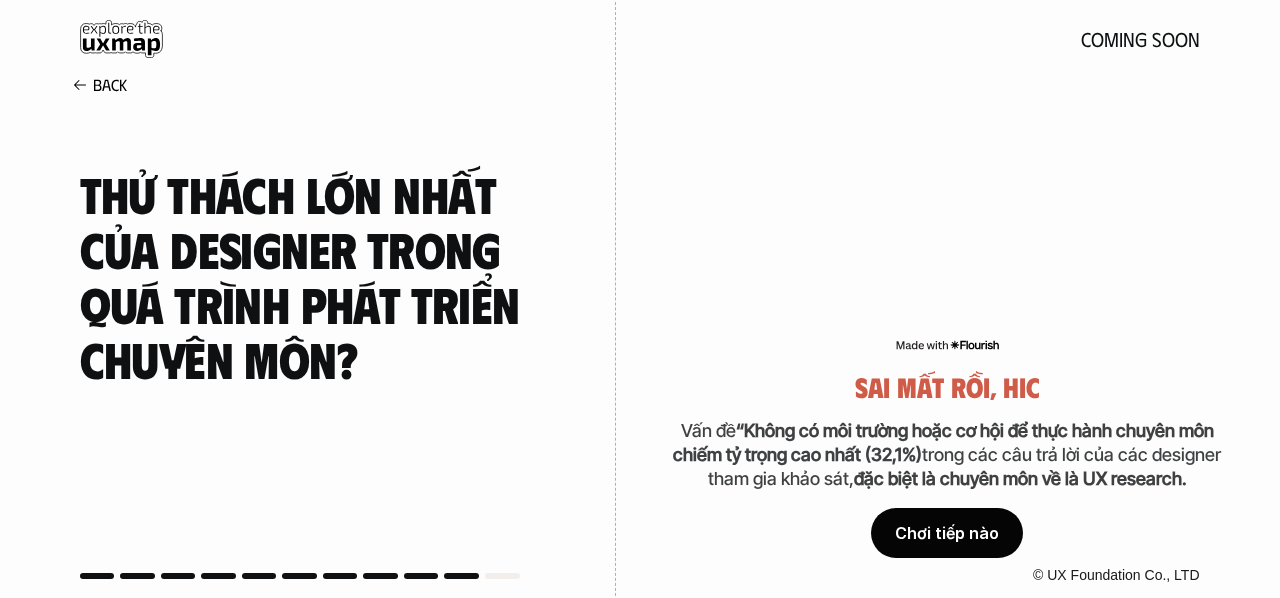 click on "Chơi tiếp nào" at bounding box center (947, 533) 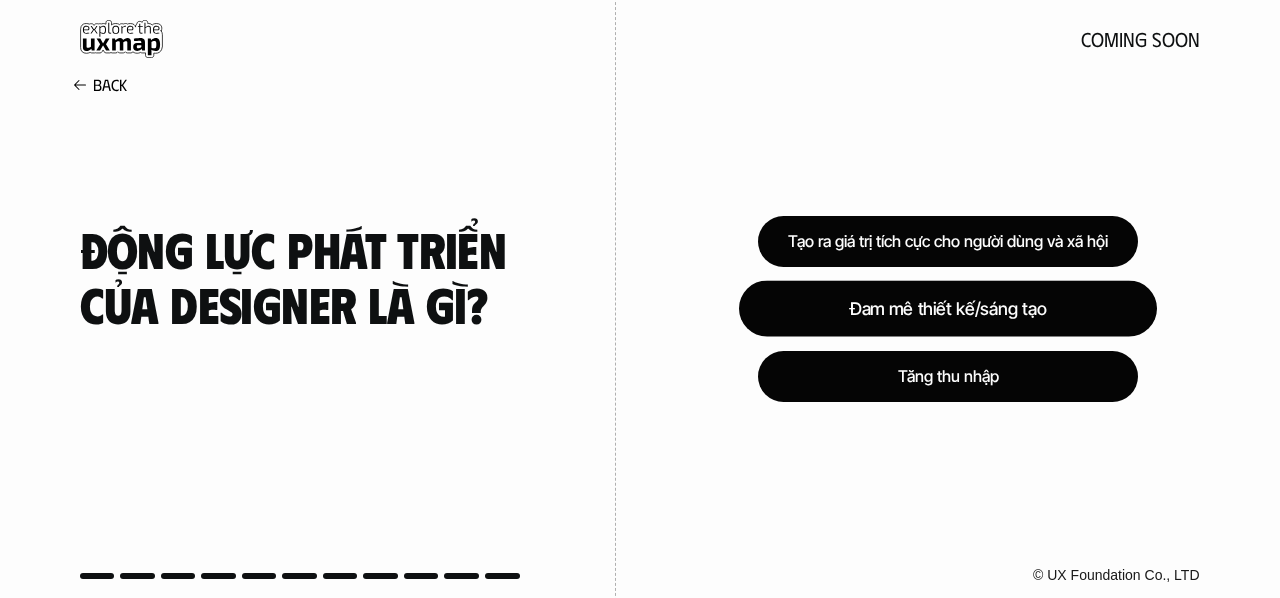 click on "Đam mê thiết kế/sáng tạo" at bounding box center [948, 309] 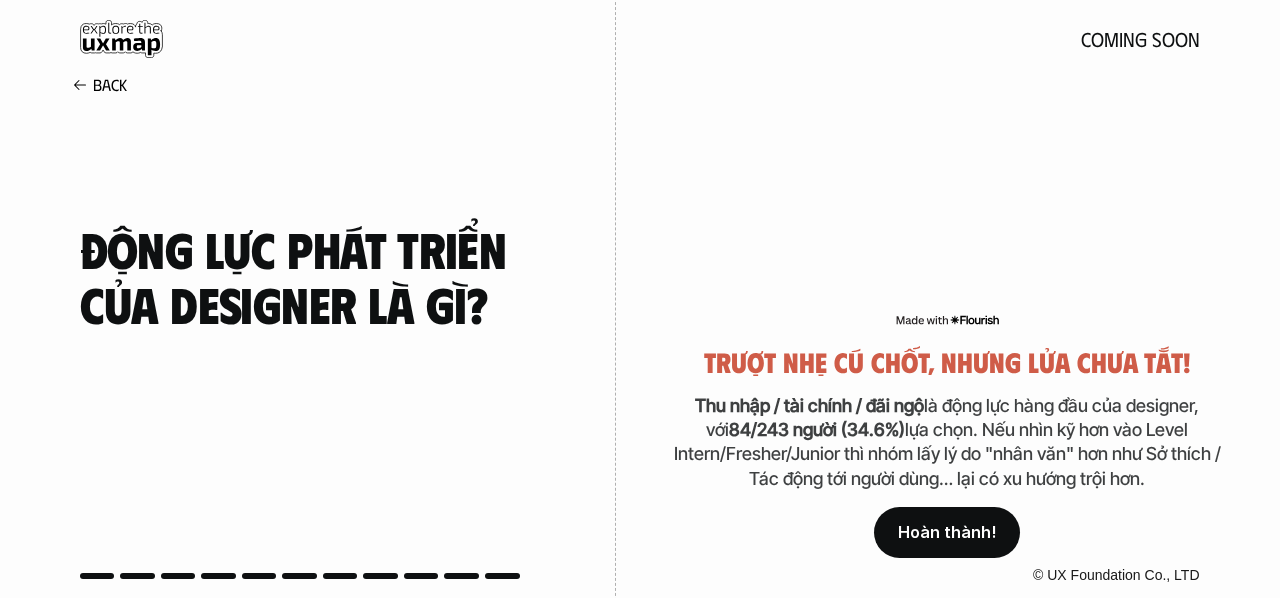 click on "Hoàn thành!" at bounding box center (947, 532) 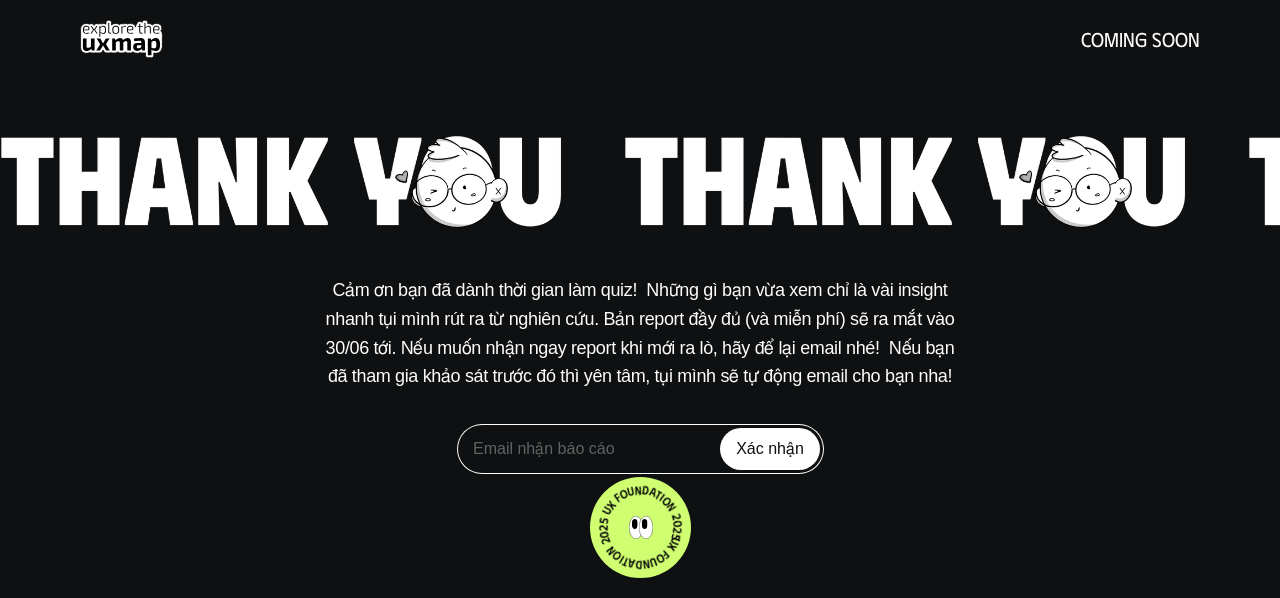 click at bounding box center (640, 449) 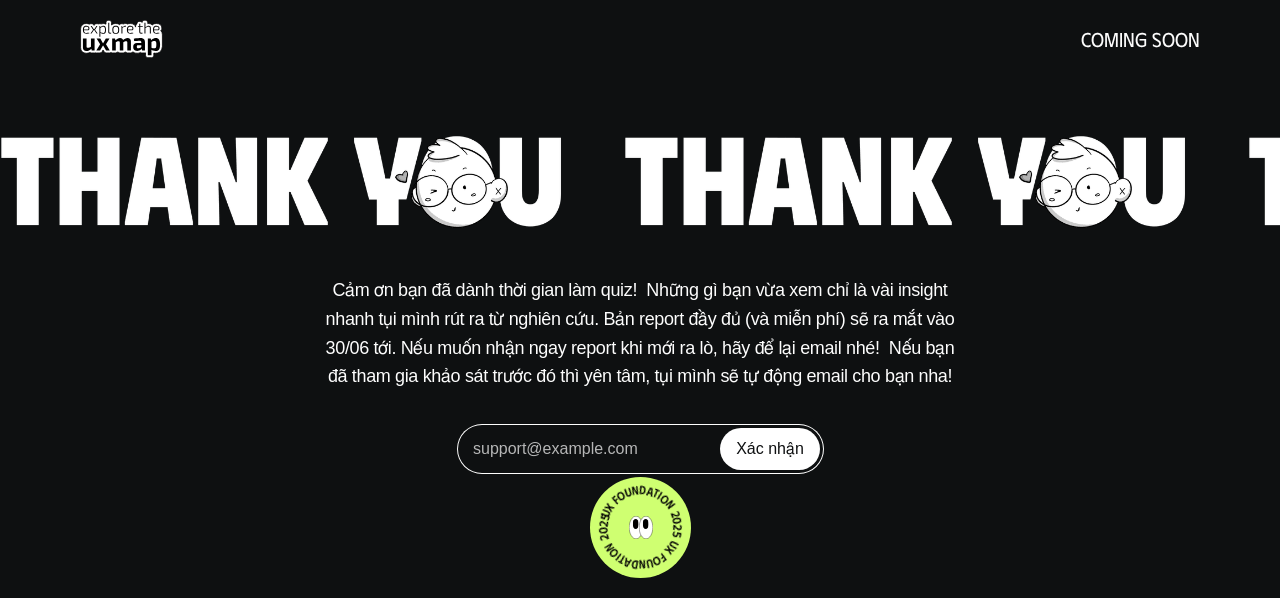 type on "hongphucc728@gmail.com" 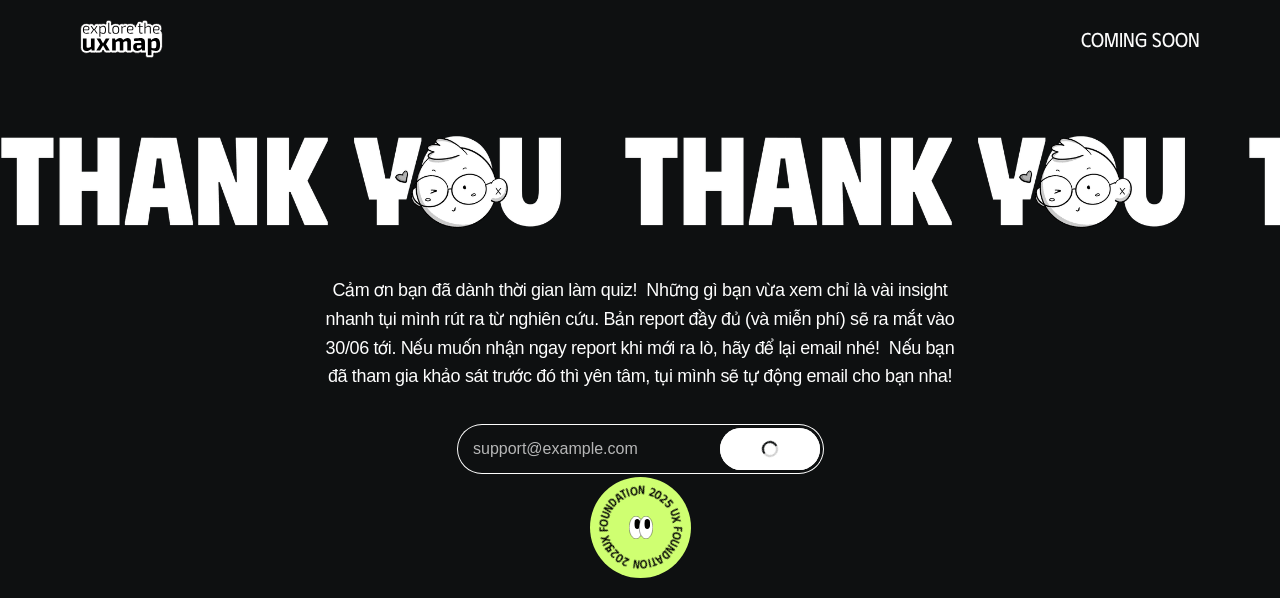 type 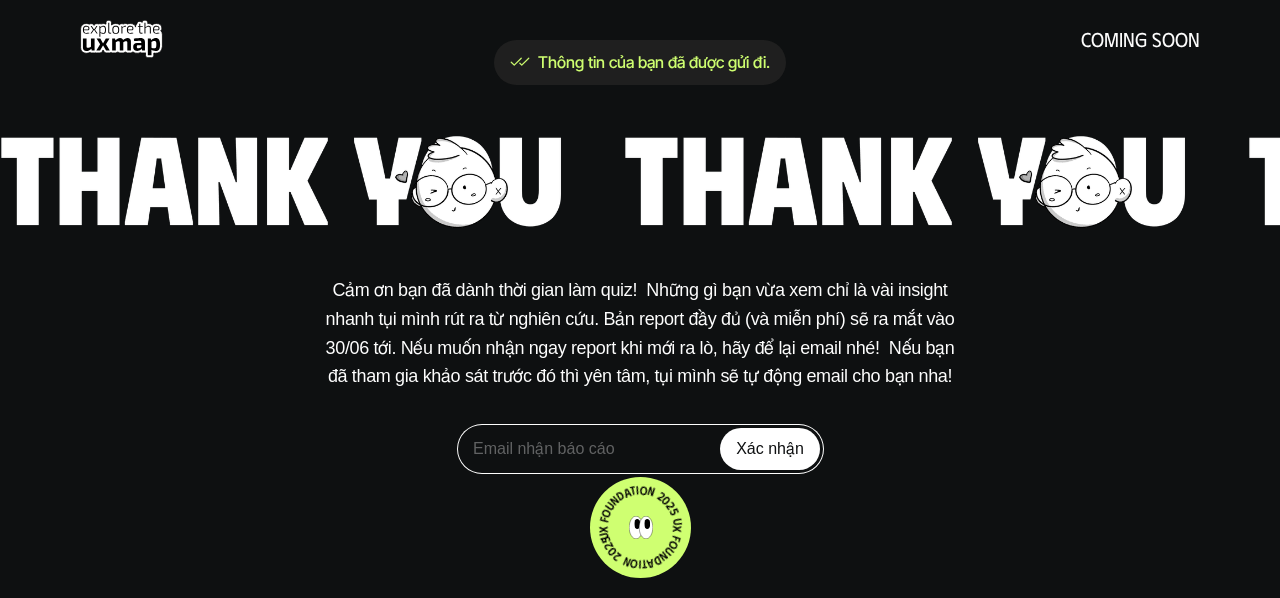 click on "coming soon" at bounding box center (640, 39) 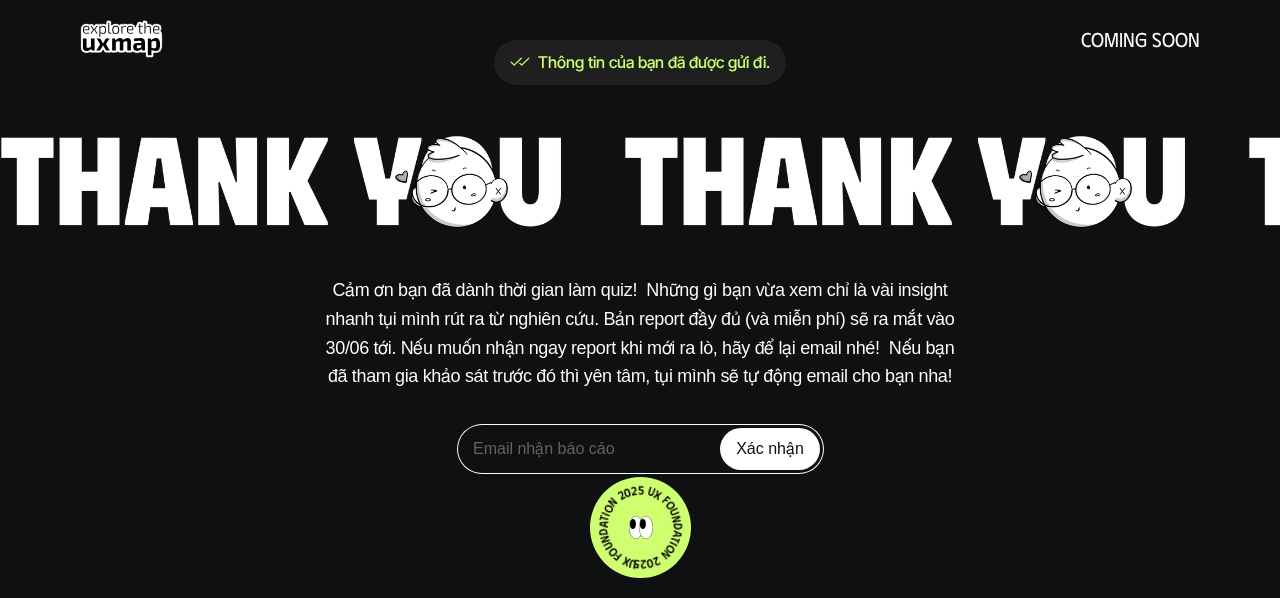 click 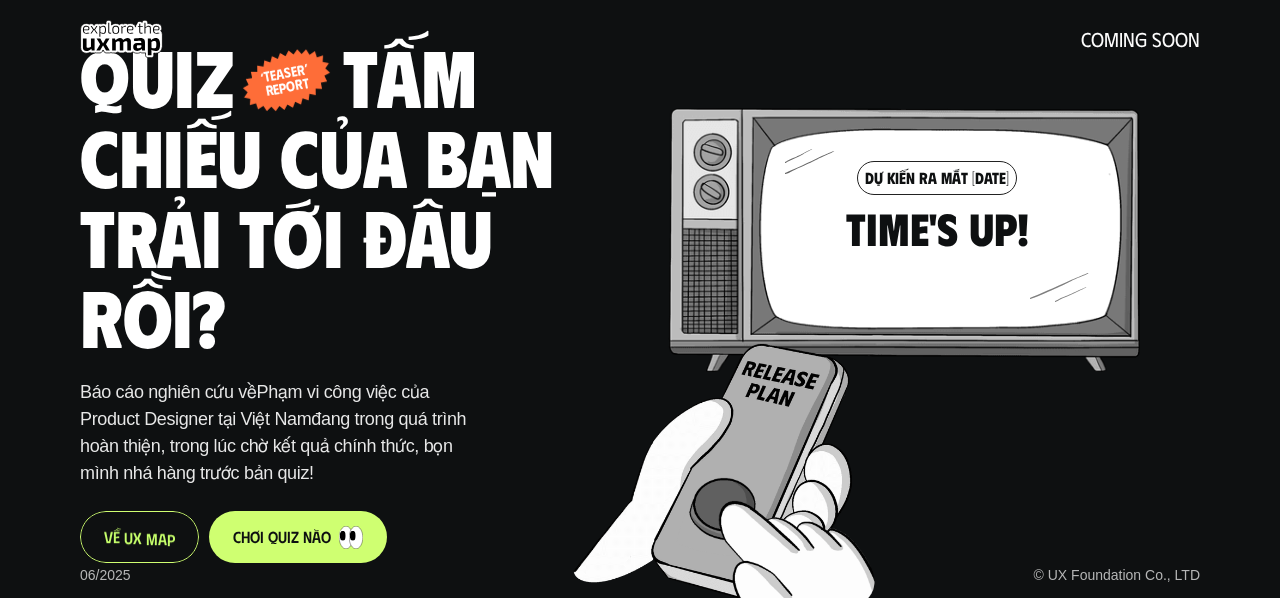 click on "V ề   U X   M a p" at bounding box center (139, 536) 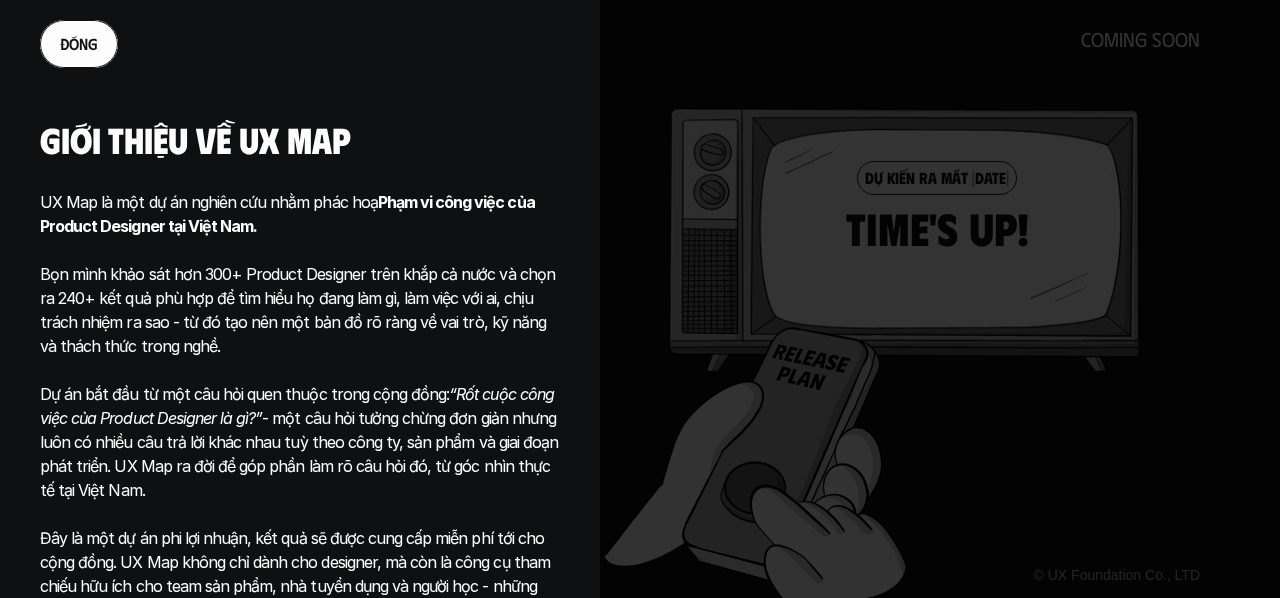 click at bounding box center [640, 299] 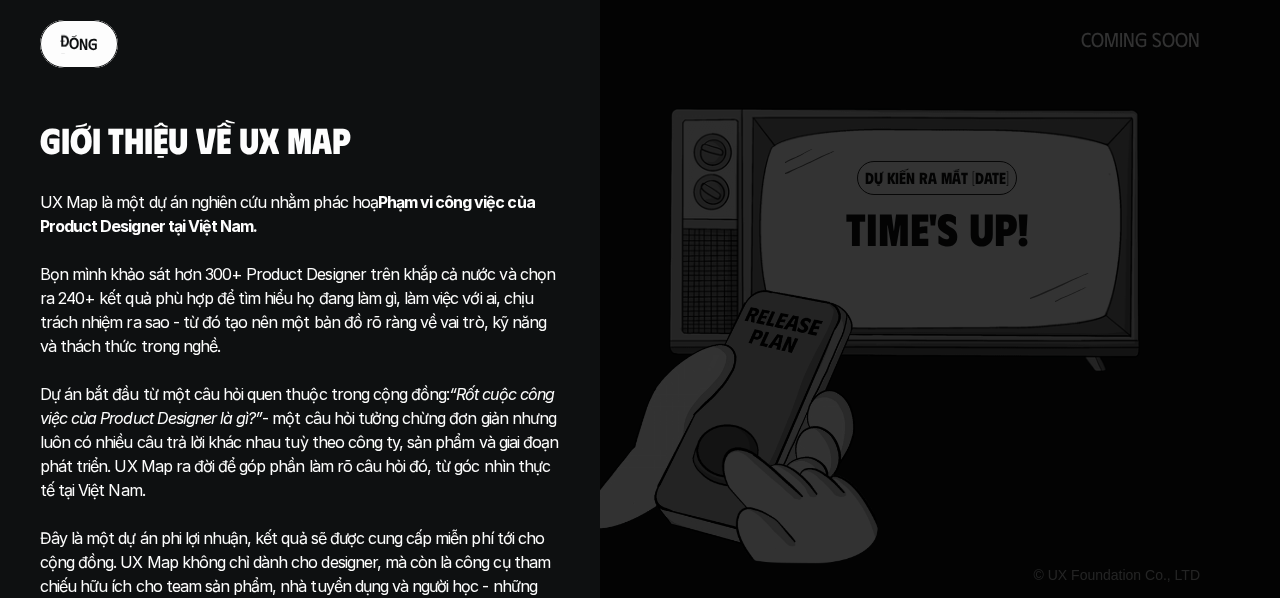 click on "đ ó n g" at bounding box center [300, 44] 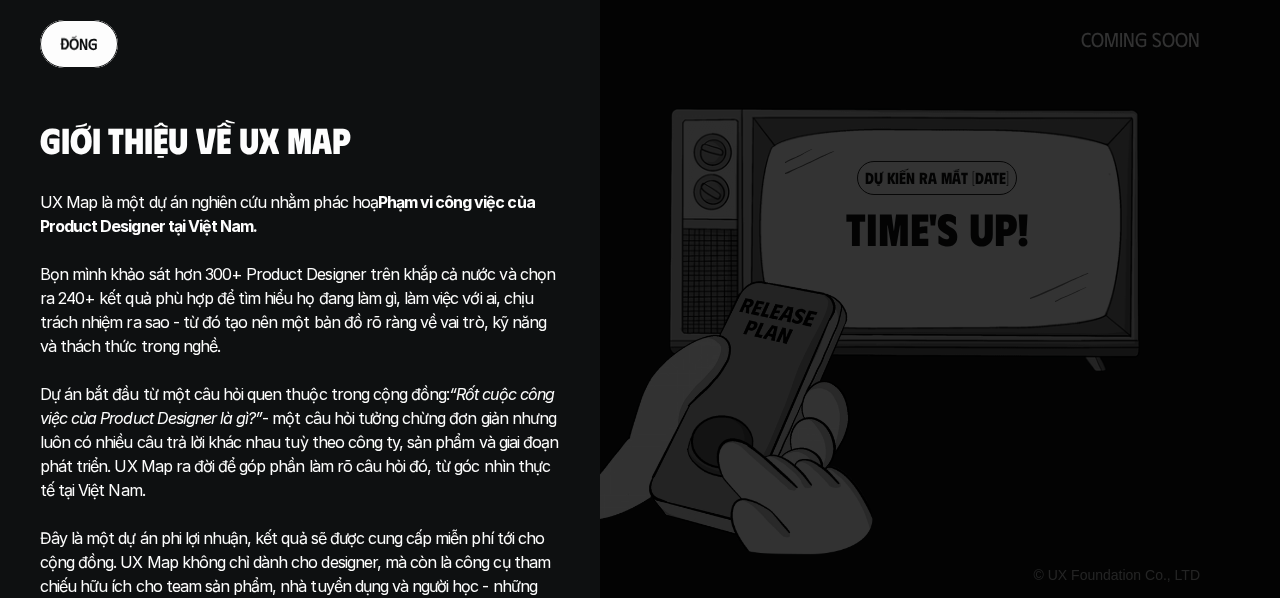 click on "đ ó n g" at bounding box center (79, 43) 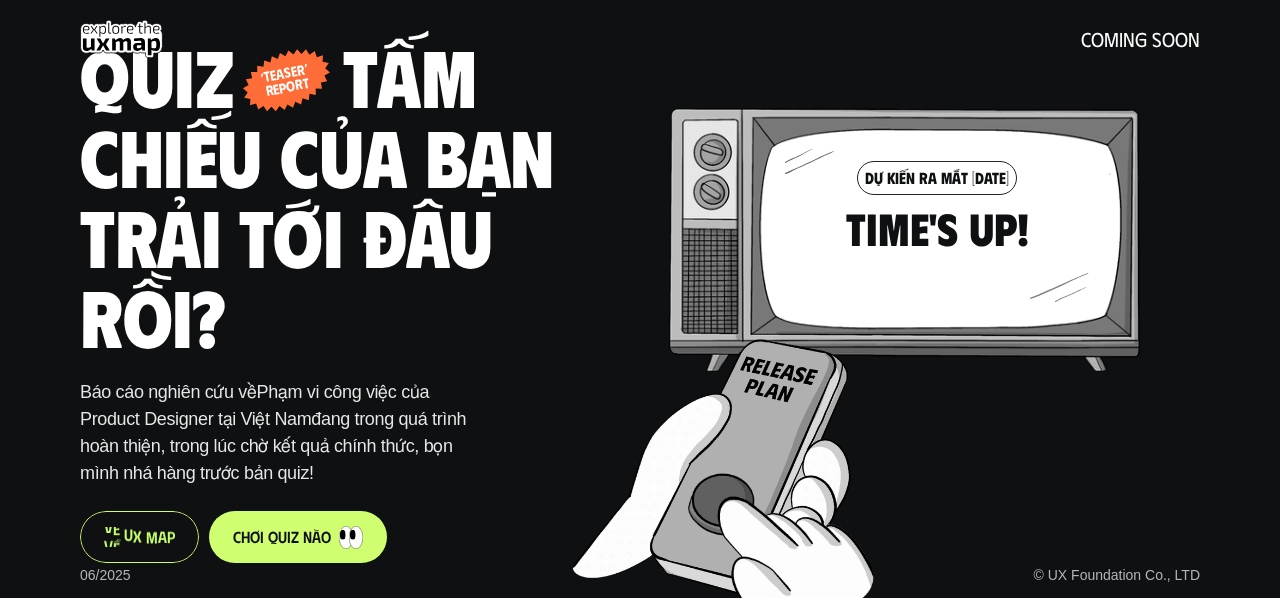click on "V ề   U X   M a p" at bounding box center [139, 536] 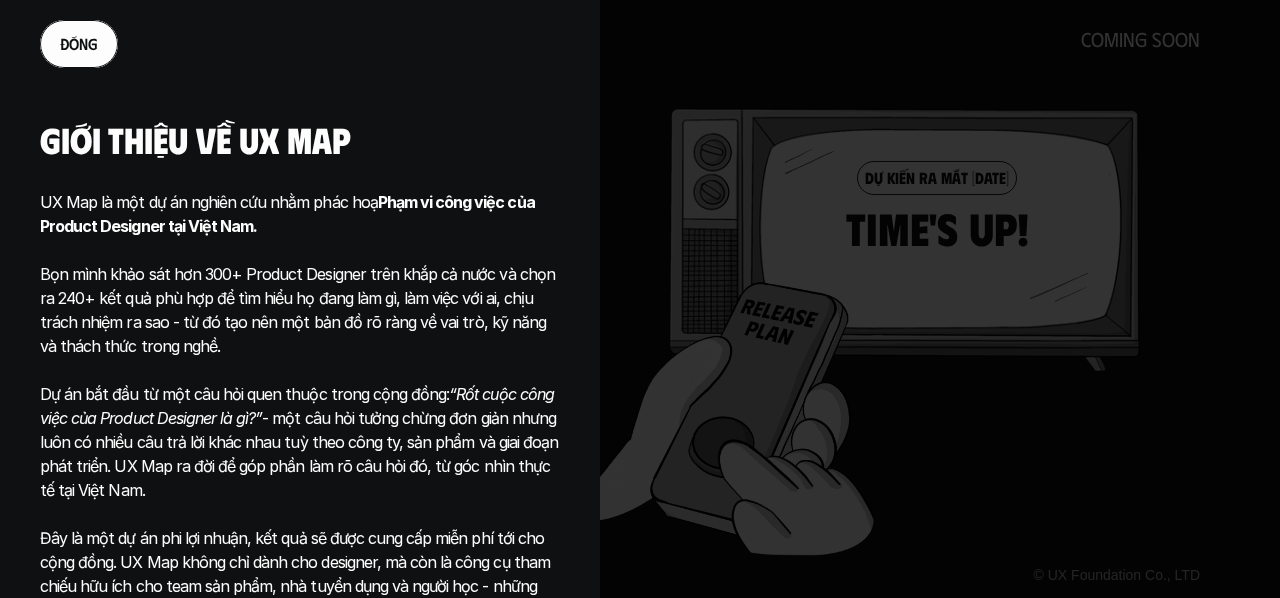 click on "đ ó n g" at bounding box center (79, 44) 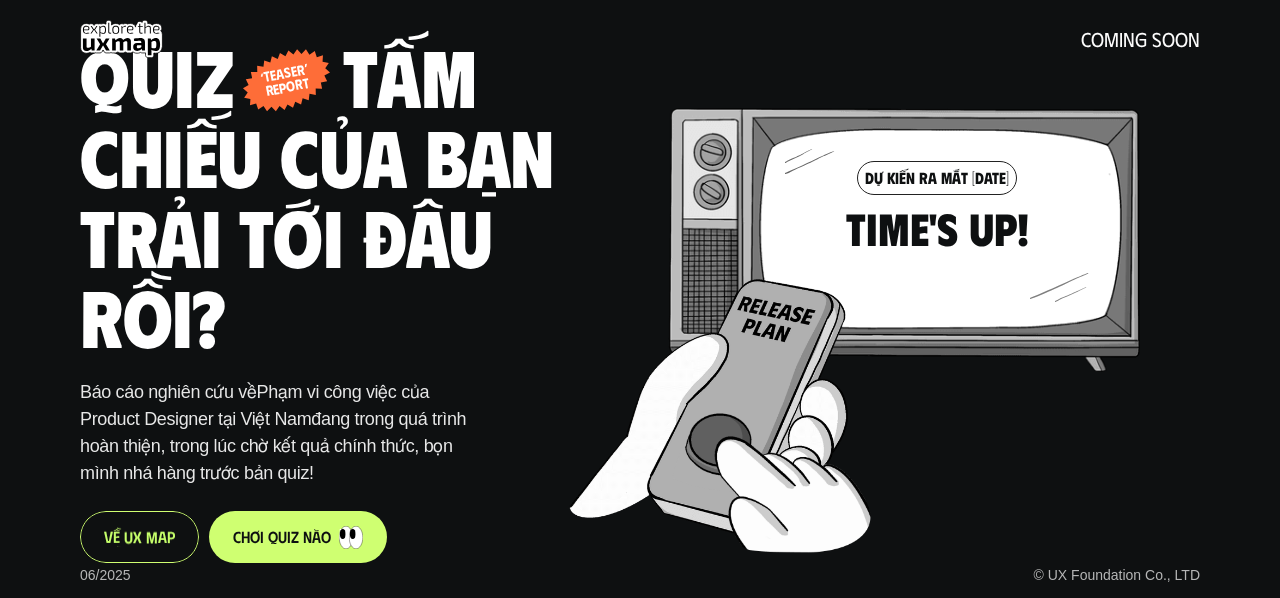 click 